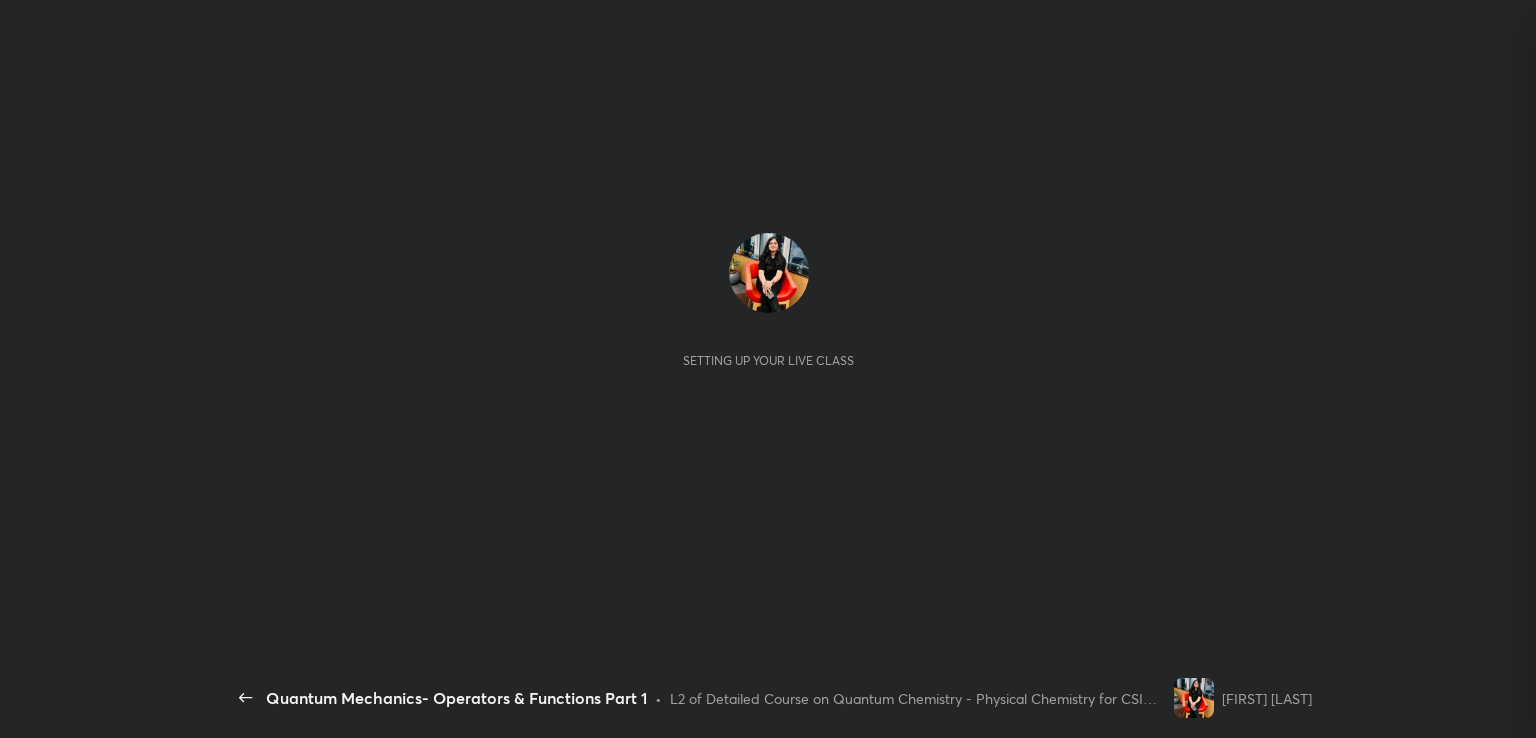 scroll, scrollTop: 0, scrollLeft: 0, axis: both 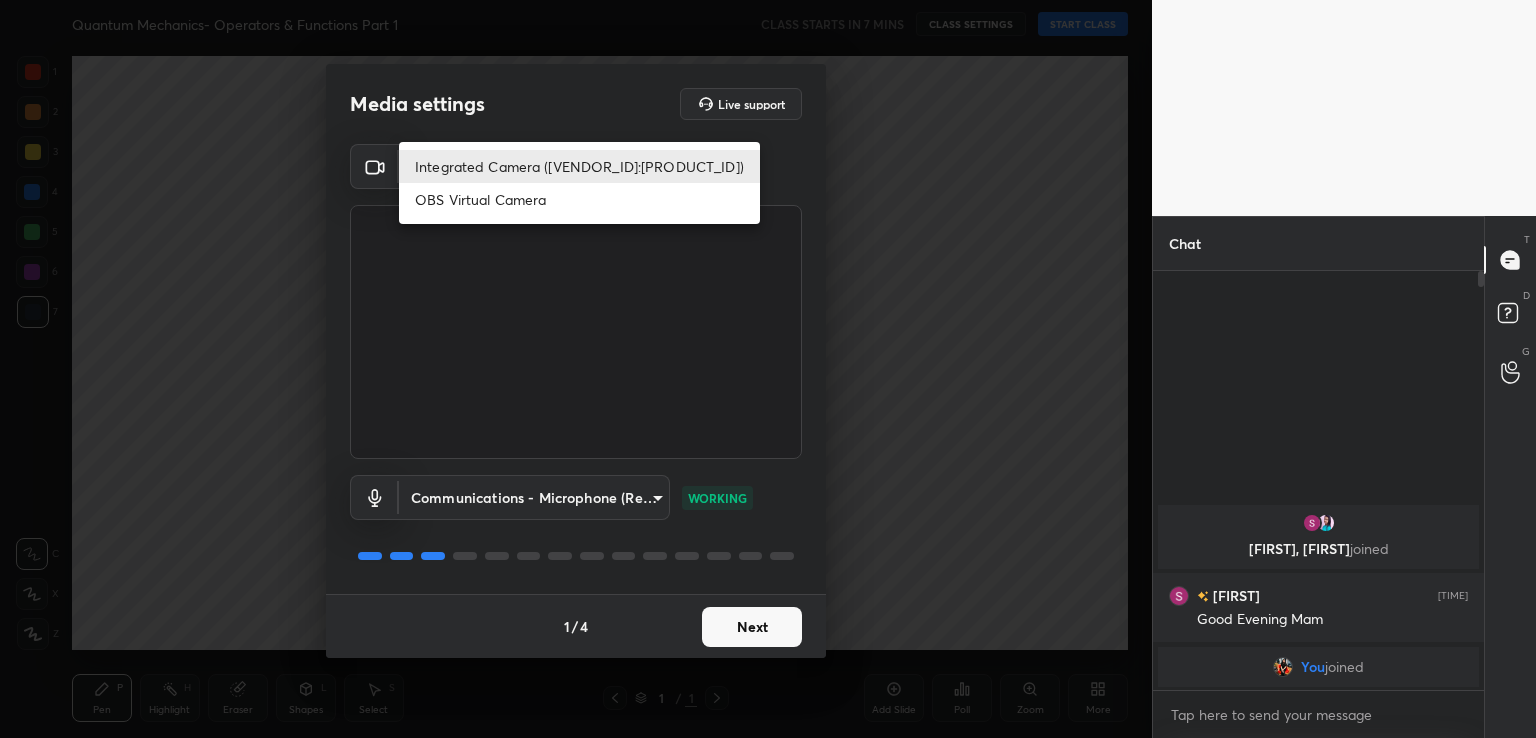 click on "1 2 3 4 5 6 7 C X Z C X Z E E Erase all H H Quantum Mechanics- Operators & Functions Part 1 CLASS STARTS IN 7 MINS CLASS SETTINGS START CLASS Setting up your live class Back Quantum Mechanics- Operators & Functions Part 1 • L2 of Detailed Course on Quantum Chemistry - Physical Chemistry for CSIR NET Dec'25 [FIRST] [LAST] Pen P Highlight H Eraser Shapes L Select S 1 / 1 Add Slide Poll Zoom More Chat [FIRST], [FIRST] joined [FIRST] [TIME] Good Evening Mam You joined 1 NEW MESSAGE Enable hand raising Enable raise hand to speak to learners. Once enabled, chat will be turned off temporarily. Enable x introducing Raise a hand with a doubt Now learners can raise their hand along with a doubt How it works? Doubts asked by learners will show up here Raise hand disabled You have disabled Raise hand currently. Enable it to invite learners to speak Enable Can't raise hand Looks like educator just invited you to speak. Please wait before you can raise your hand again. Got it T Messages (T) D Doubts (D) G ​ 1 /" at bounding box center (768, 369) 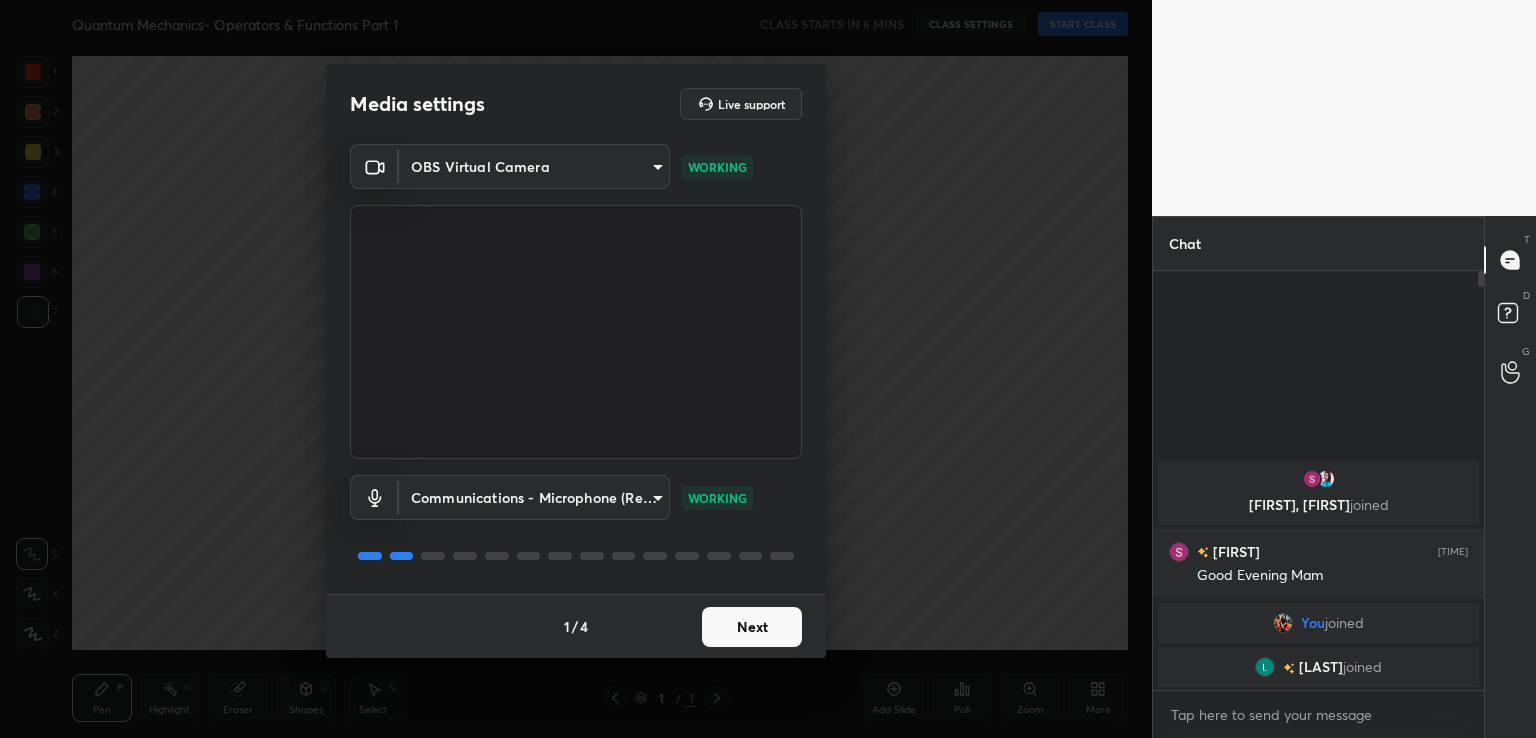 click on "Next" at bounding box center [752, 627] 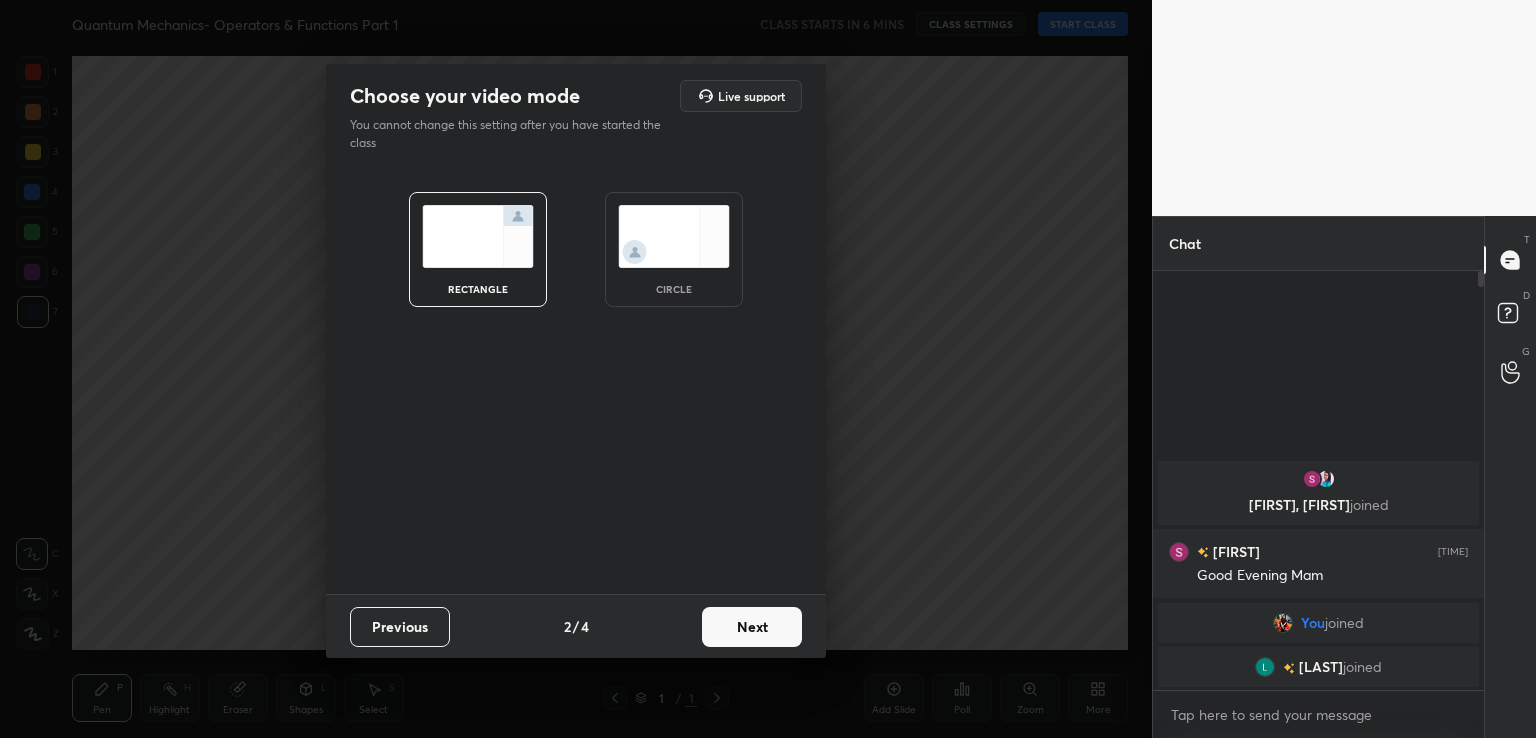 click on "Next" at bounding box center (752, 627) 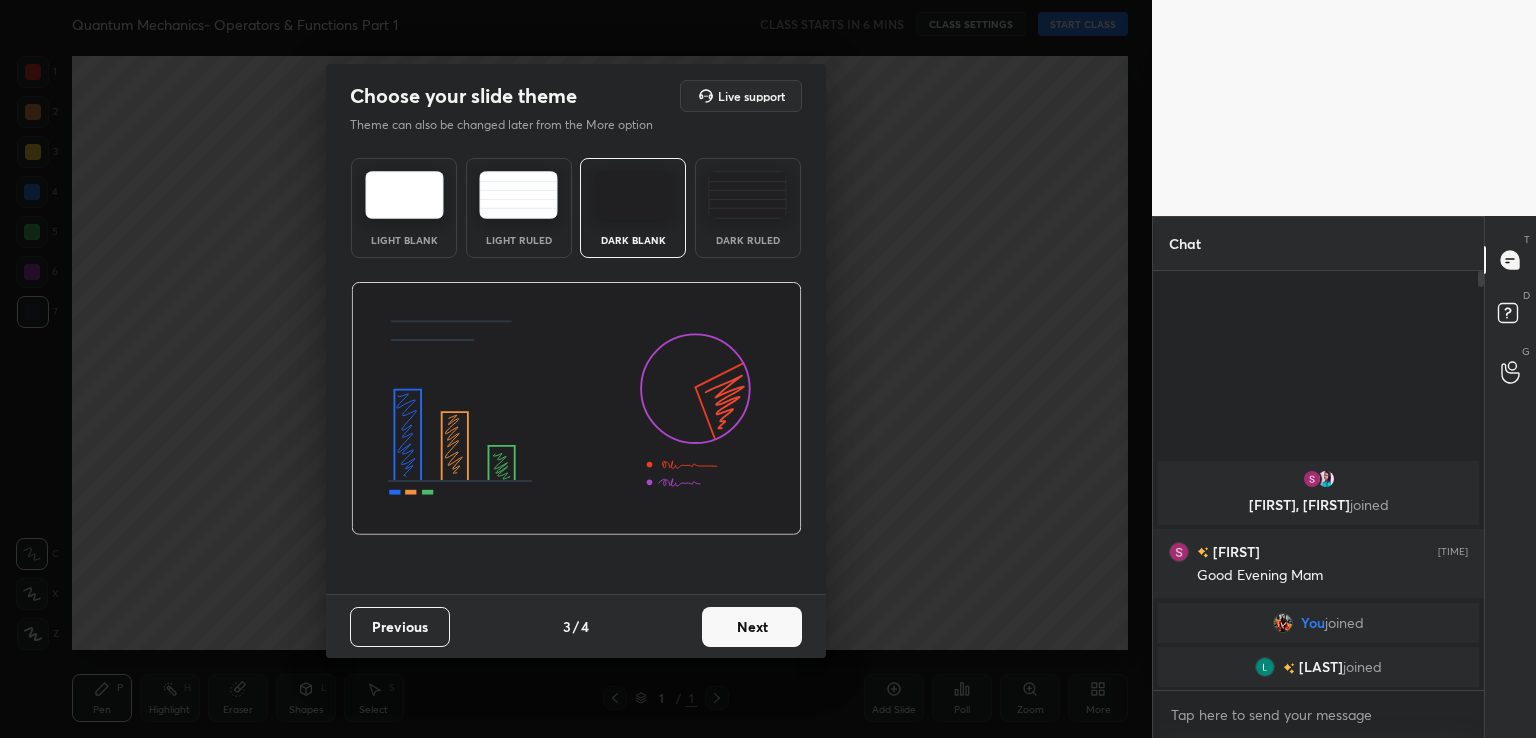 click on "Next" at bounding box center [752, 627] 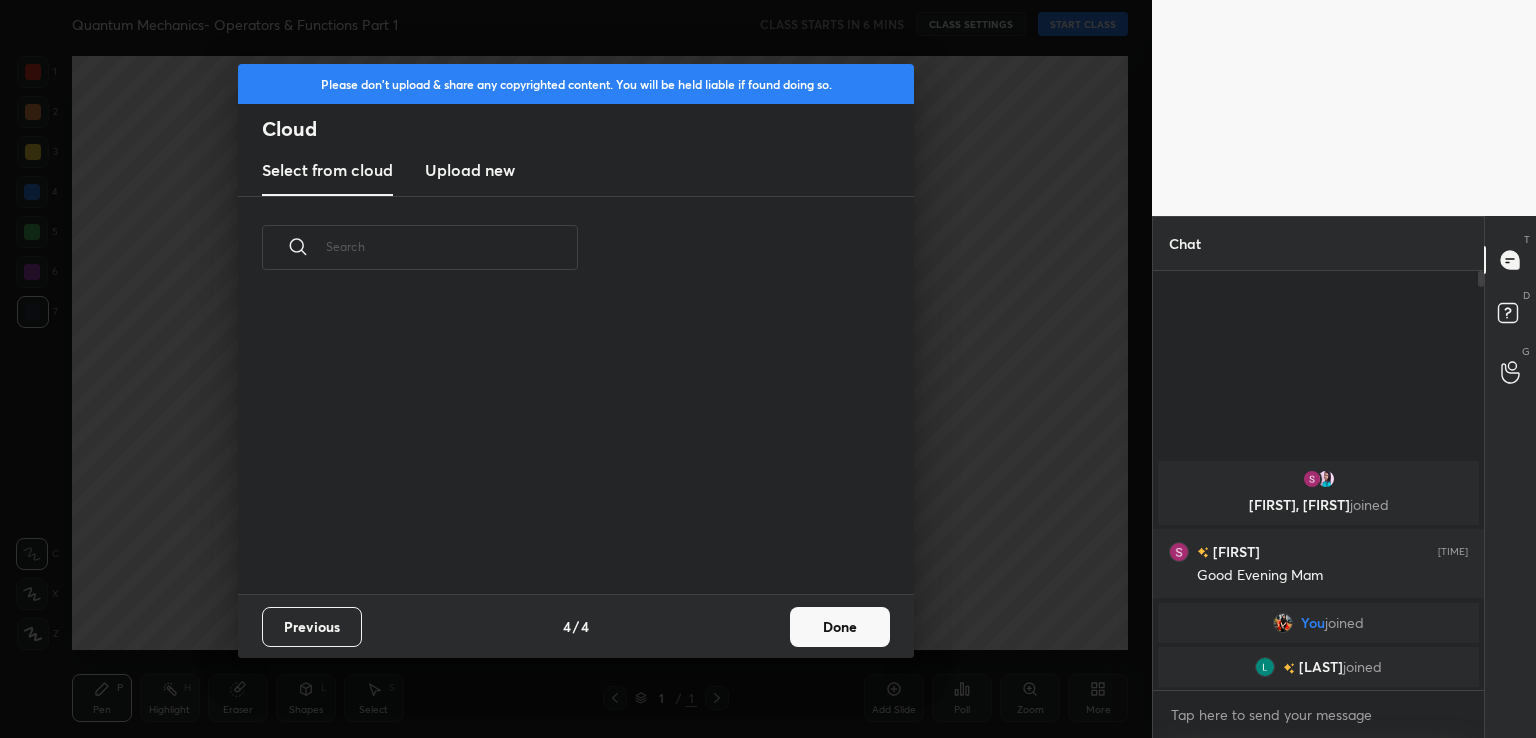 scroll, scrollTop: 6, scrollLeft: 10, axis: both 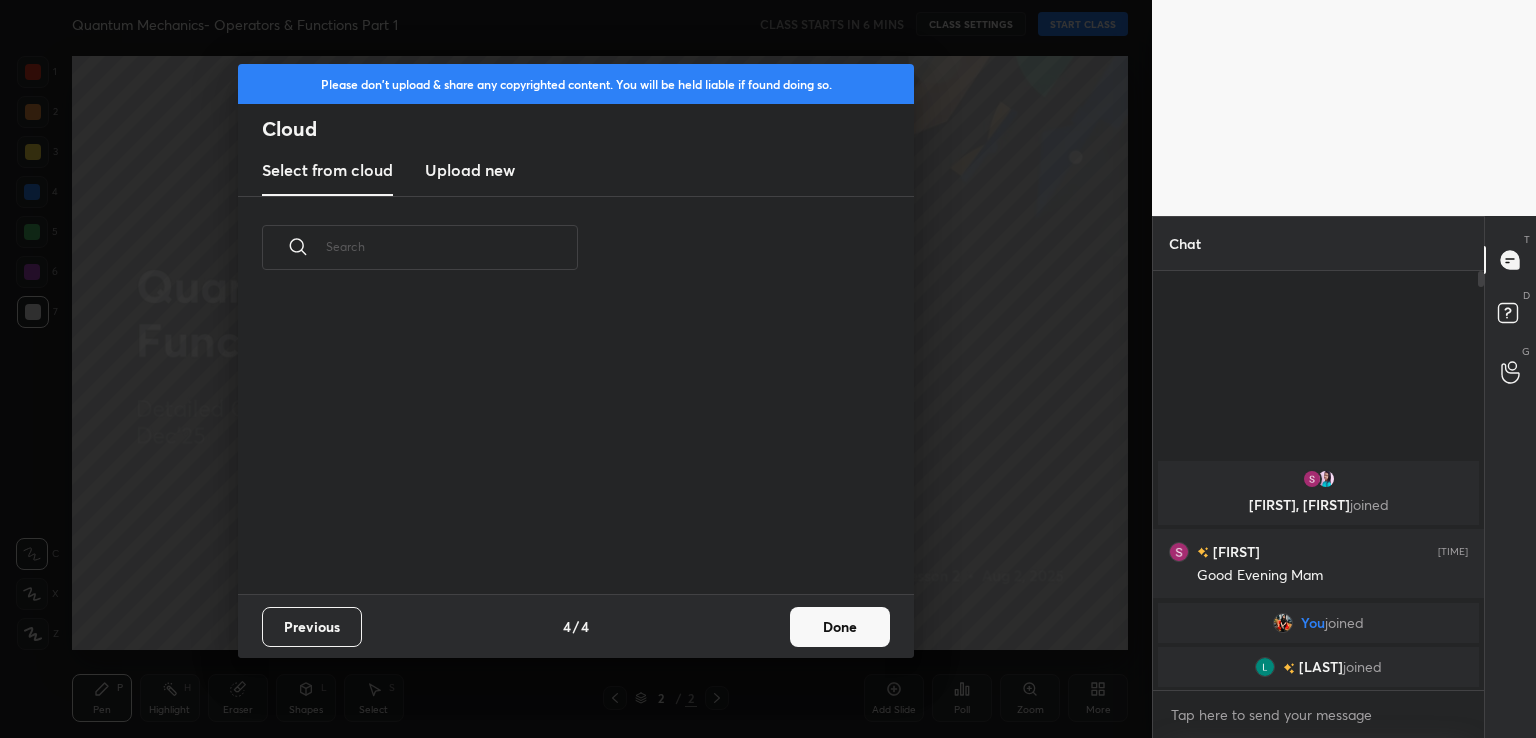 click on "Done" at bounding box center (840, 627) 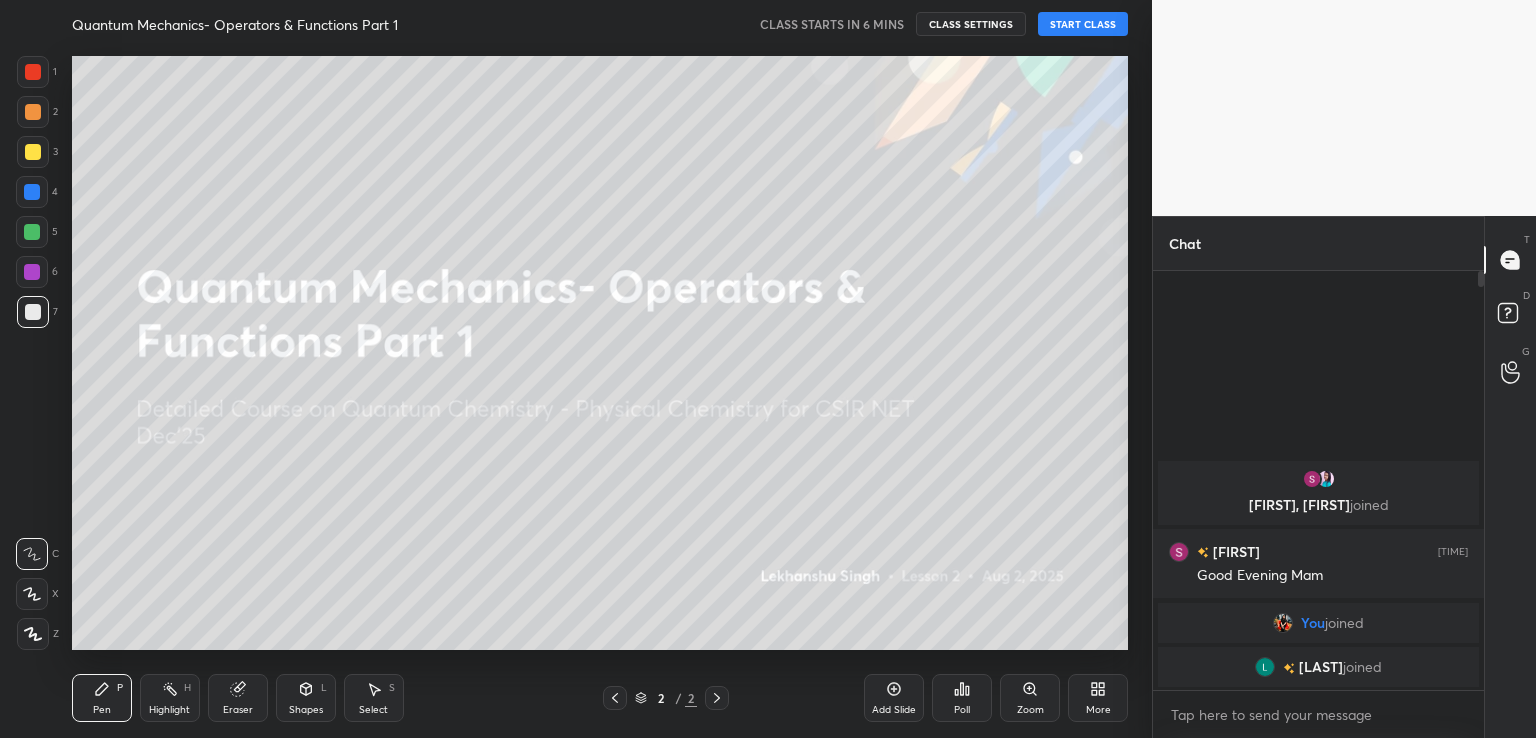 click on "START CLASS" at bounding box center (1083, 24) 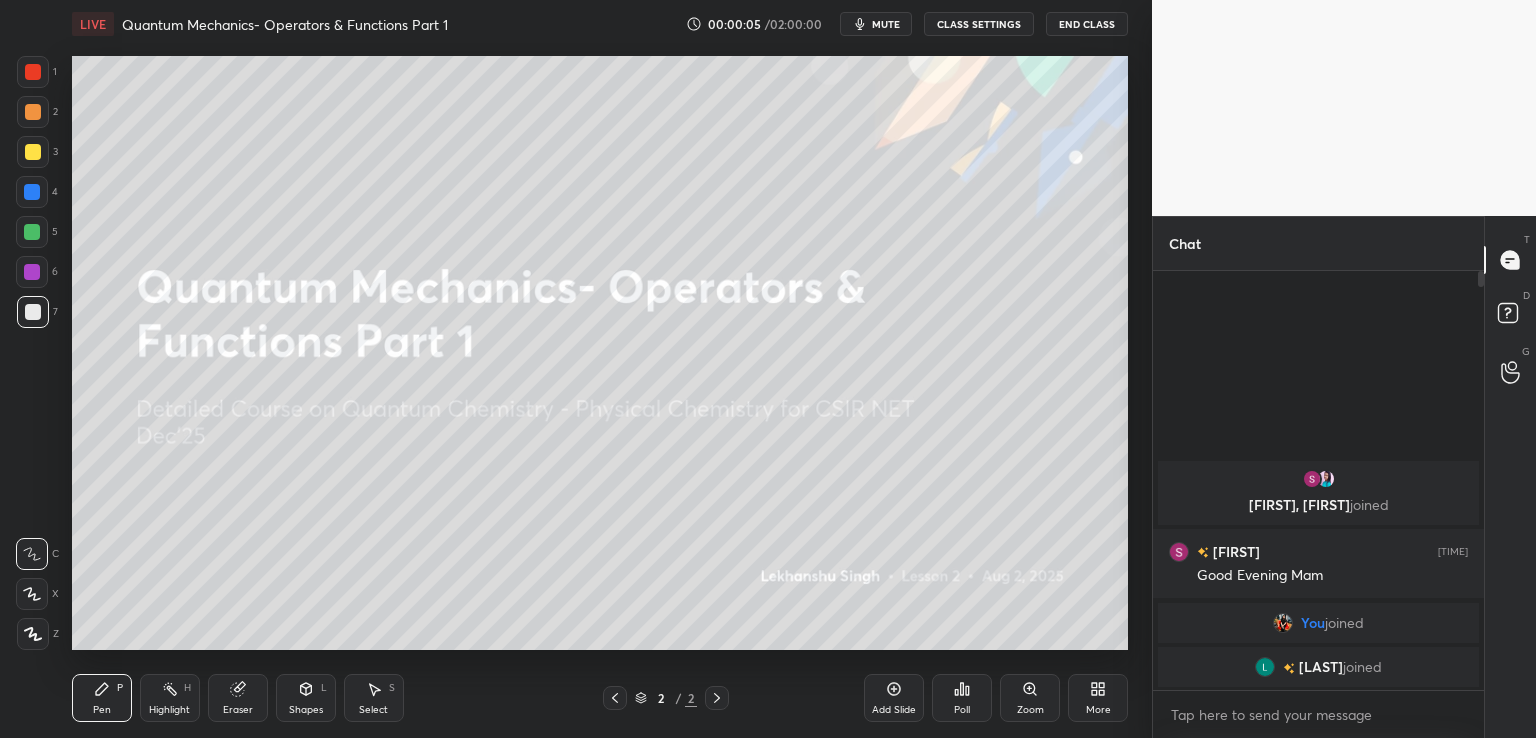 click on "1 2 3 4 5 6 7 C X Z C X Z E E Erase all H H LIVE Quantum Mechanics- Operators & Functions Part 1 00:00:05 / 02:00:00 mute CLASS SETTINGS End Class Setting up your live class Poll for secs No correct answer Start poll Back Quantum Mechanics- Operators & Functions Part 1 • L2 of Detailed Course on Quantum Chemistry - Physical Chemistry for CSIR NET Dec'25 [FIRST] [LAST] Pen P Highlight H Eraser Shapes L Select S 2 / 2 Add Slide Poll Zoom More Chat [FIRST], [FIRST] joined [FIRST] 5:52 PM Good Evening Mam You joined [FIRST] joined 2 NEW MESSAGES Enable hand raising Enable raise hand to speak to learners. Once enabled, chat will be turned off temporarily. Enable x introducing Raise a hand with a doubt Now learners can raise their hand along with a doubt How it works? Doubts asked by learners will show up here NEW DOUBTS ASKED No one has raised a hand yet Can't raise hand Looks like educator just invited you to speak. Please wait before you can raise your hand again. Got it T Messages (T) D Doubts (D) G" at bounding box center (768, 369) 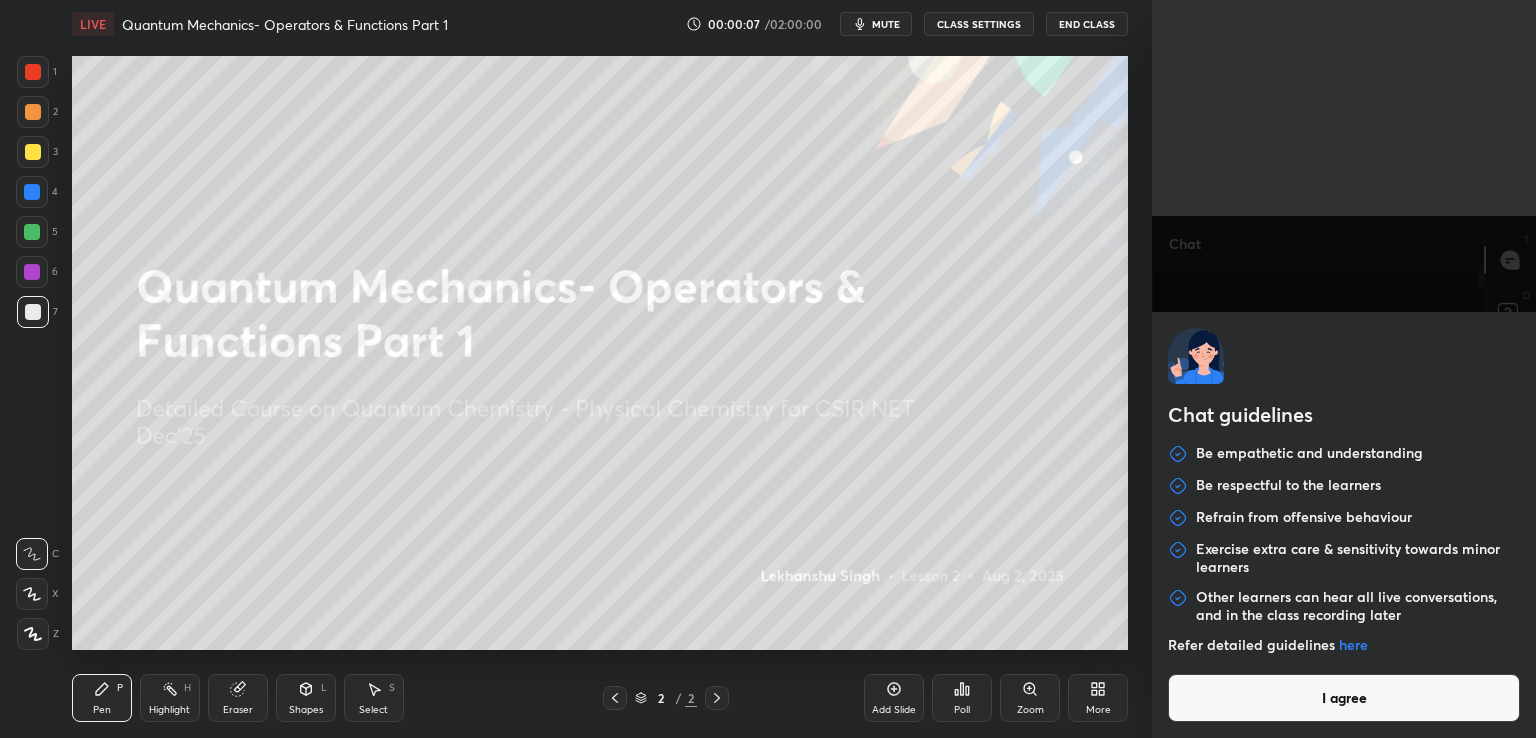click on "I agree" at bounding box center (1344, 698) 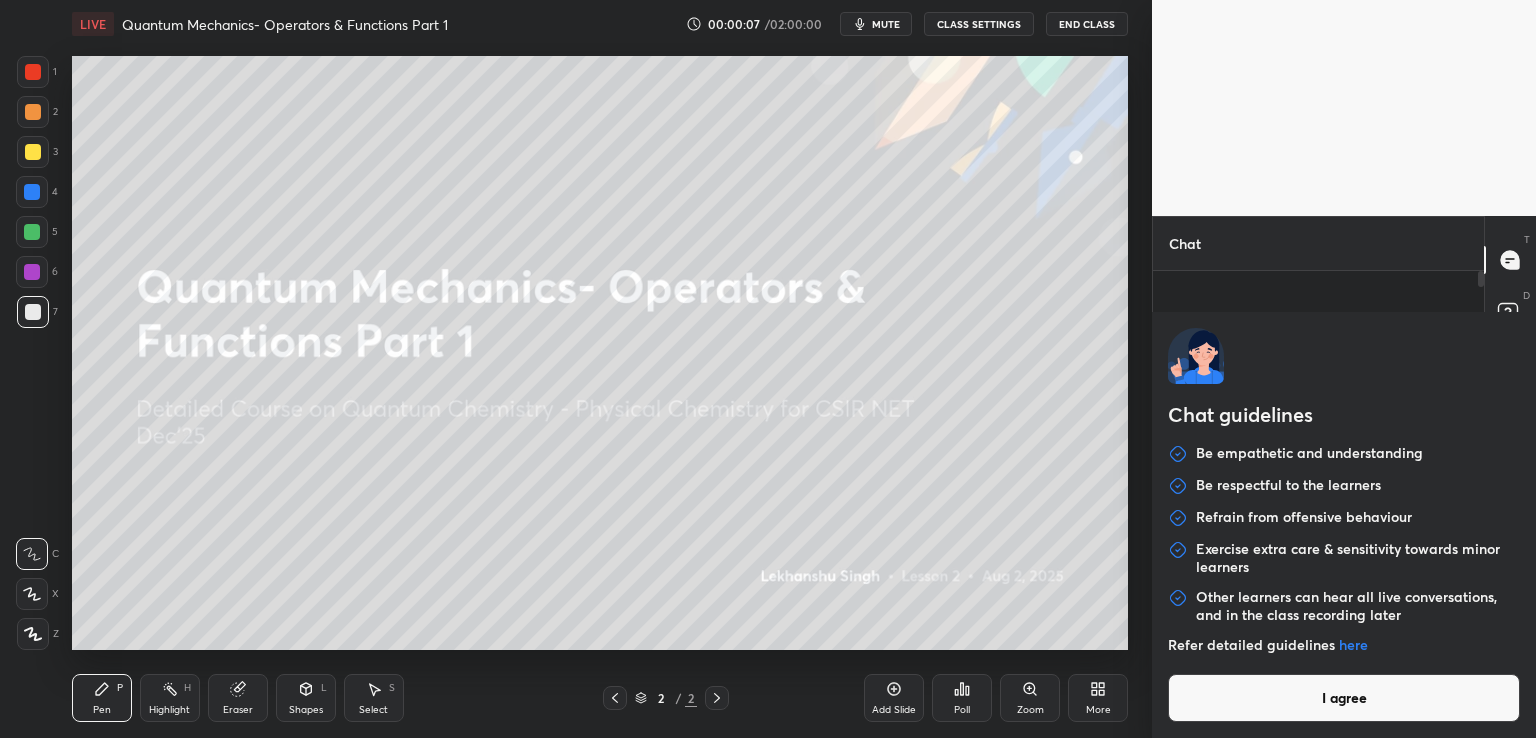 type on "x" 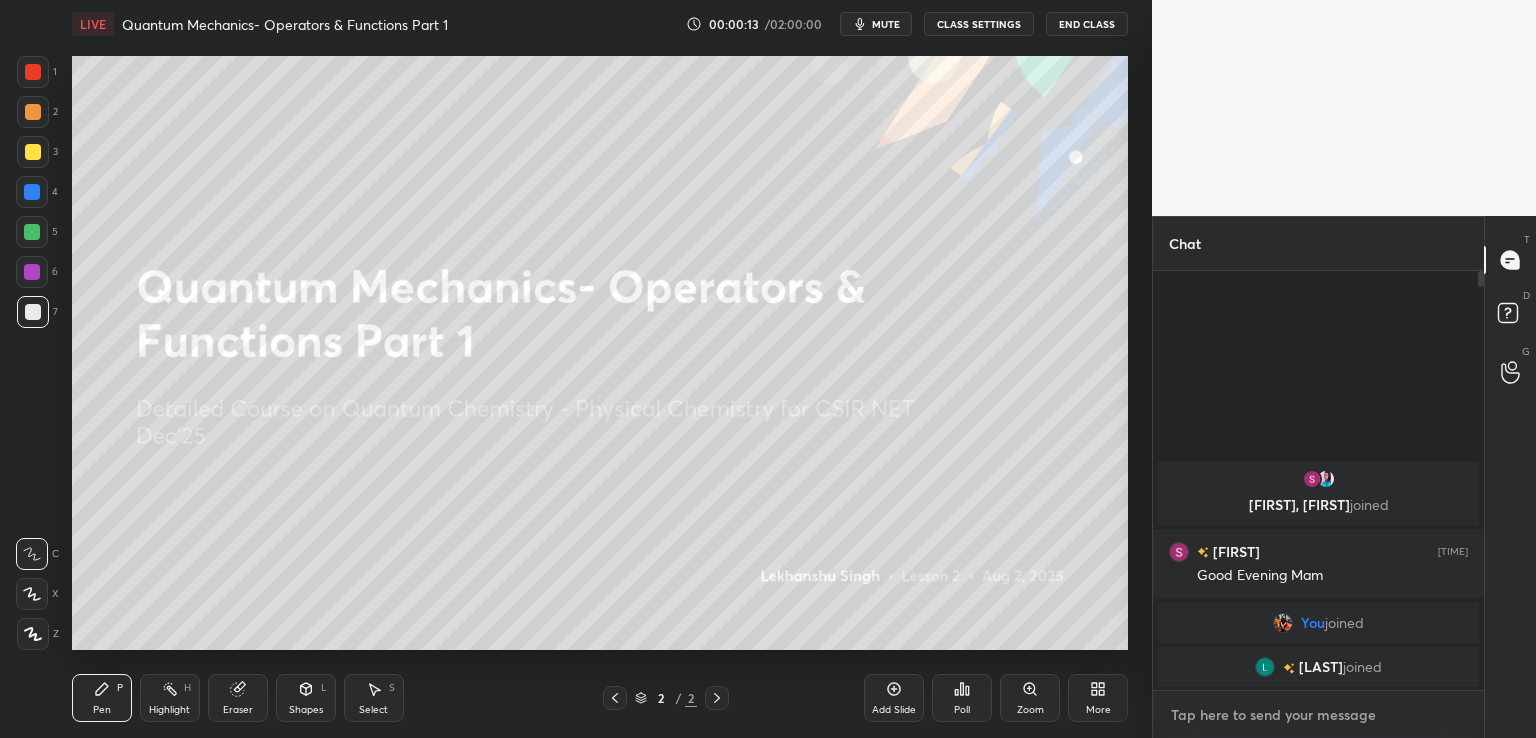 type on "D" 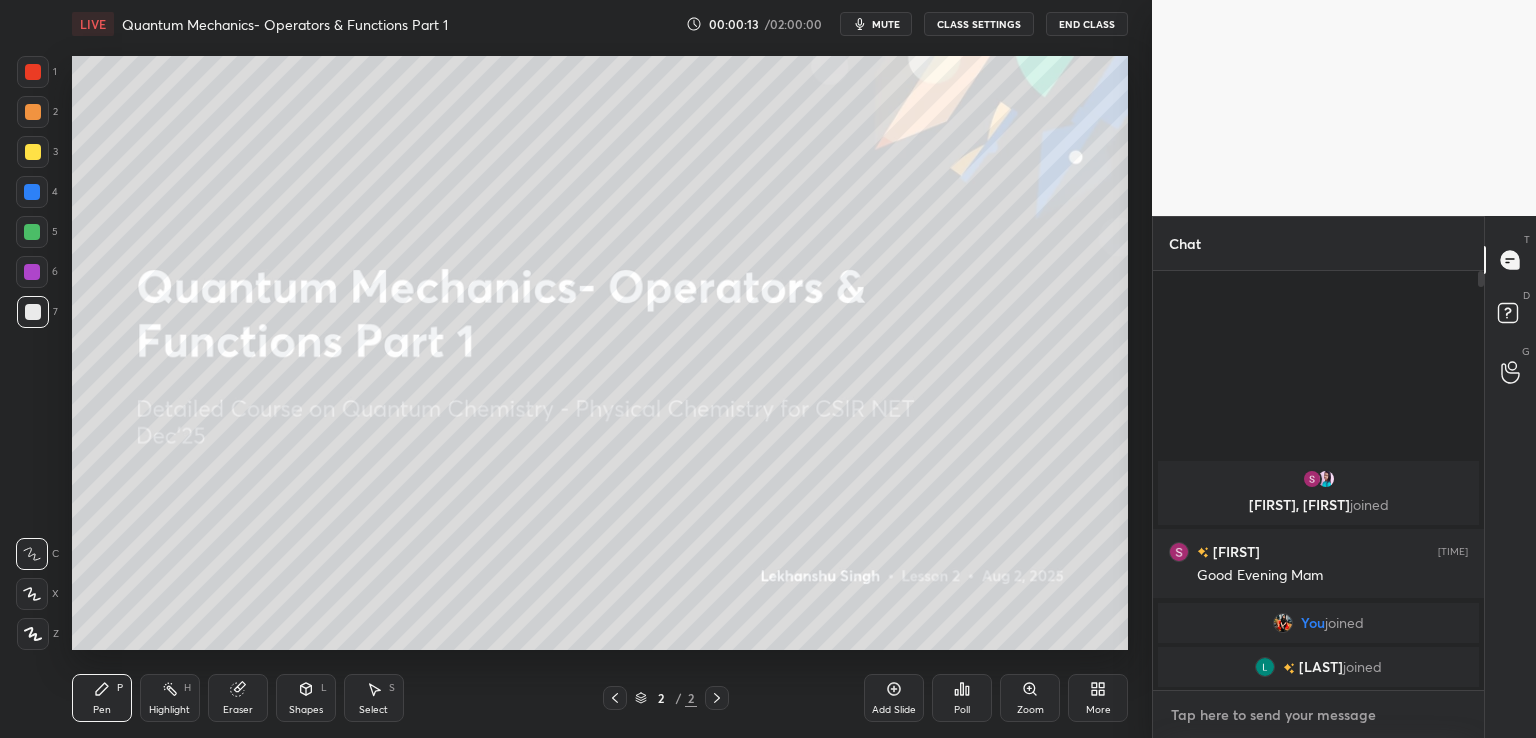 type on "x" 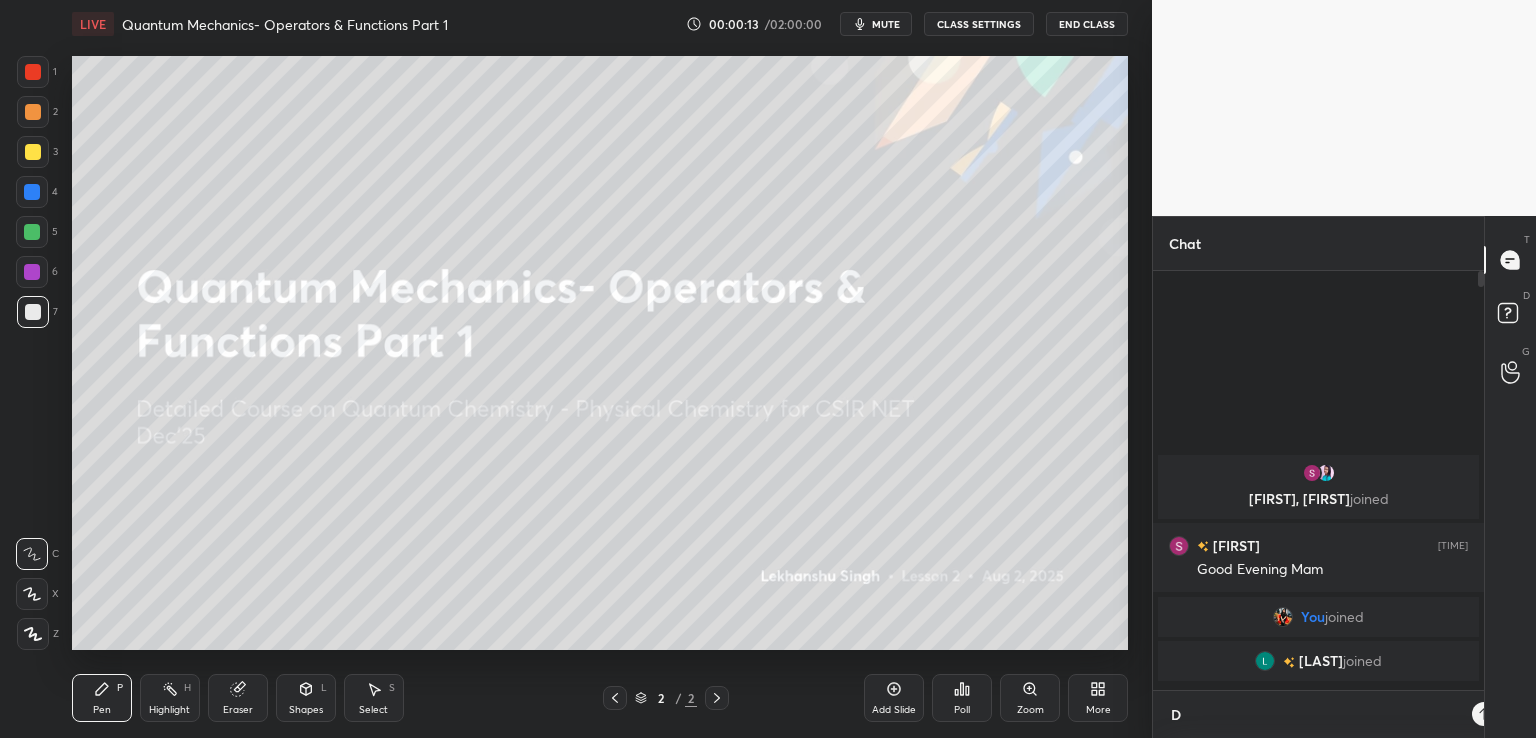 scroll, scrollTop: 413, scrollLeft: 325, axis: both 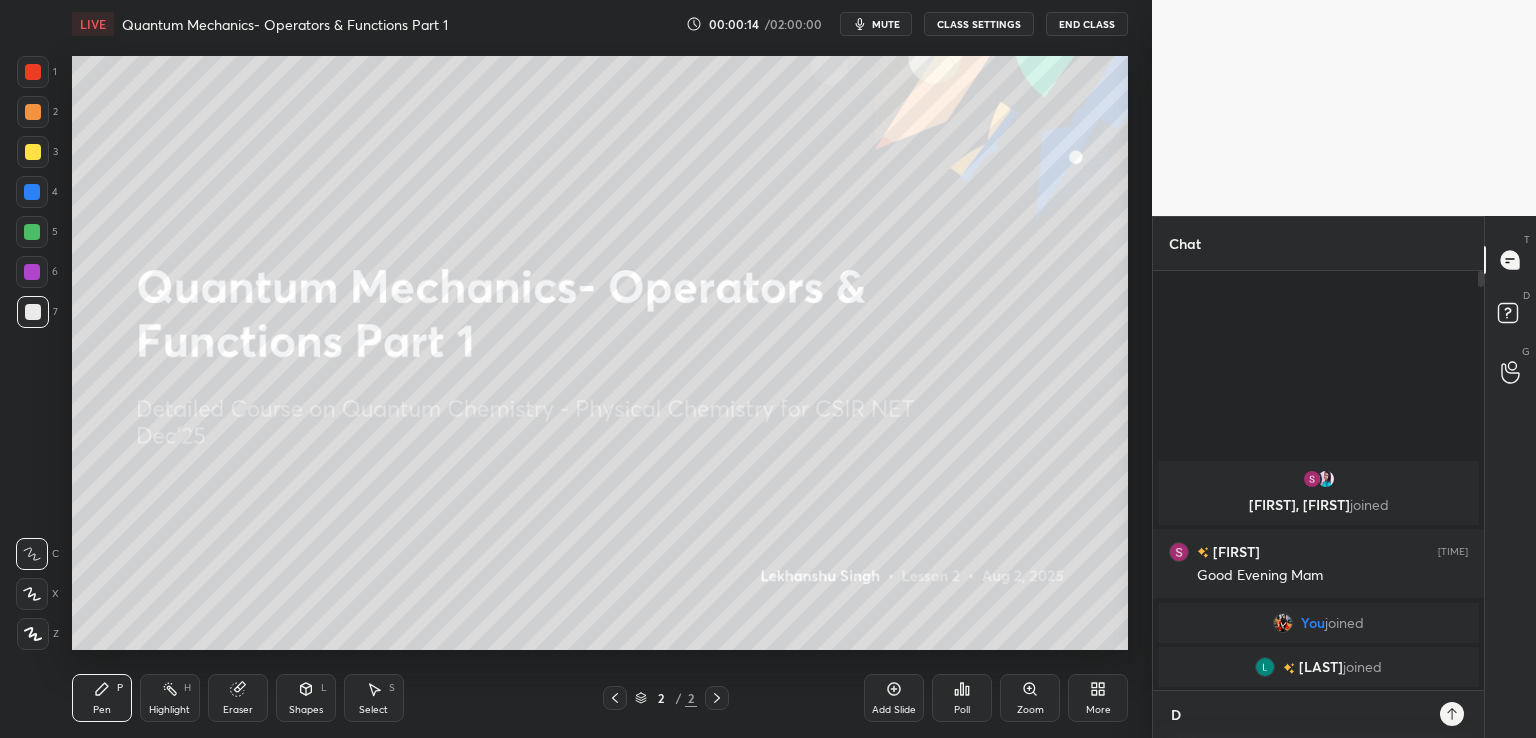 type on "DU" 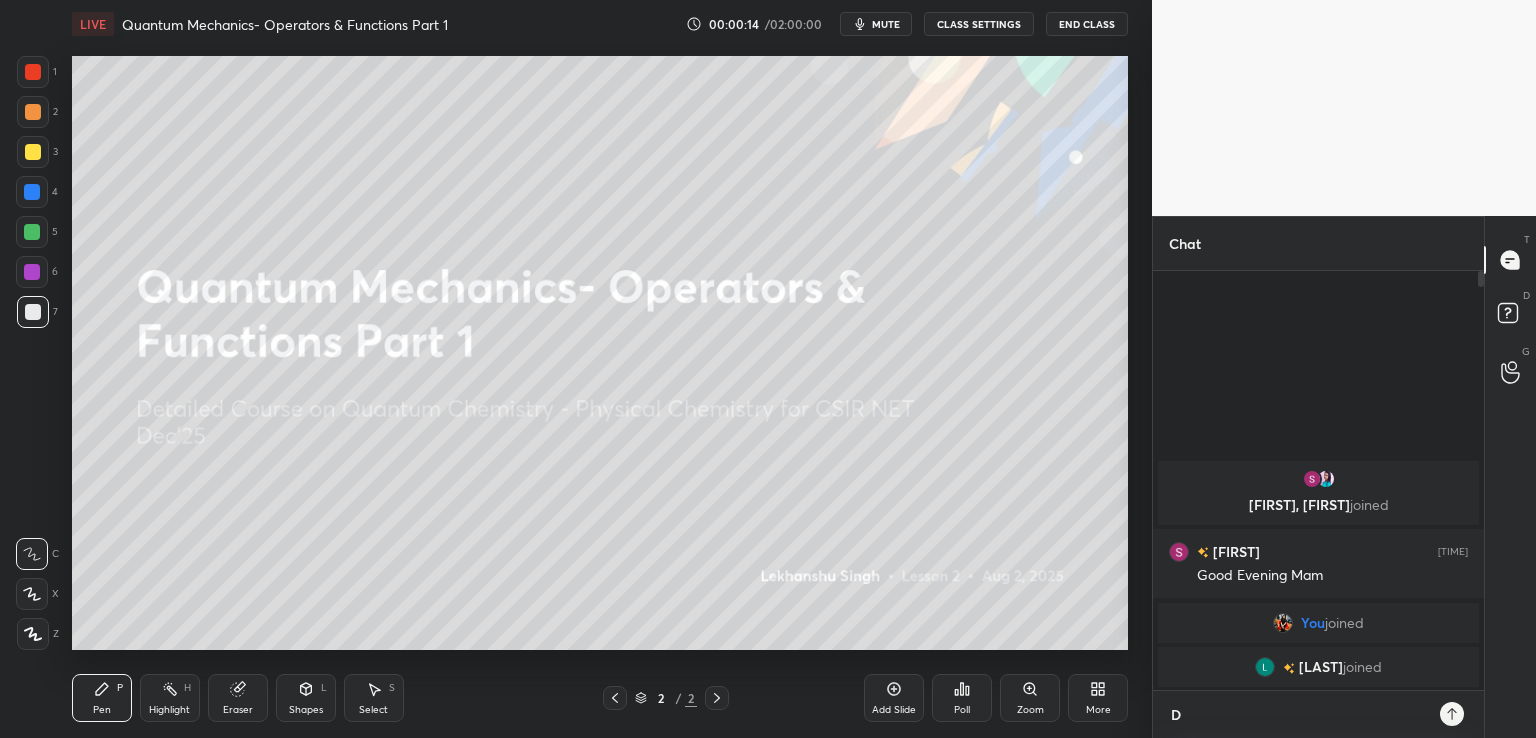 type on "x" 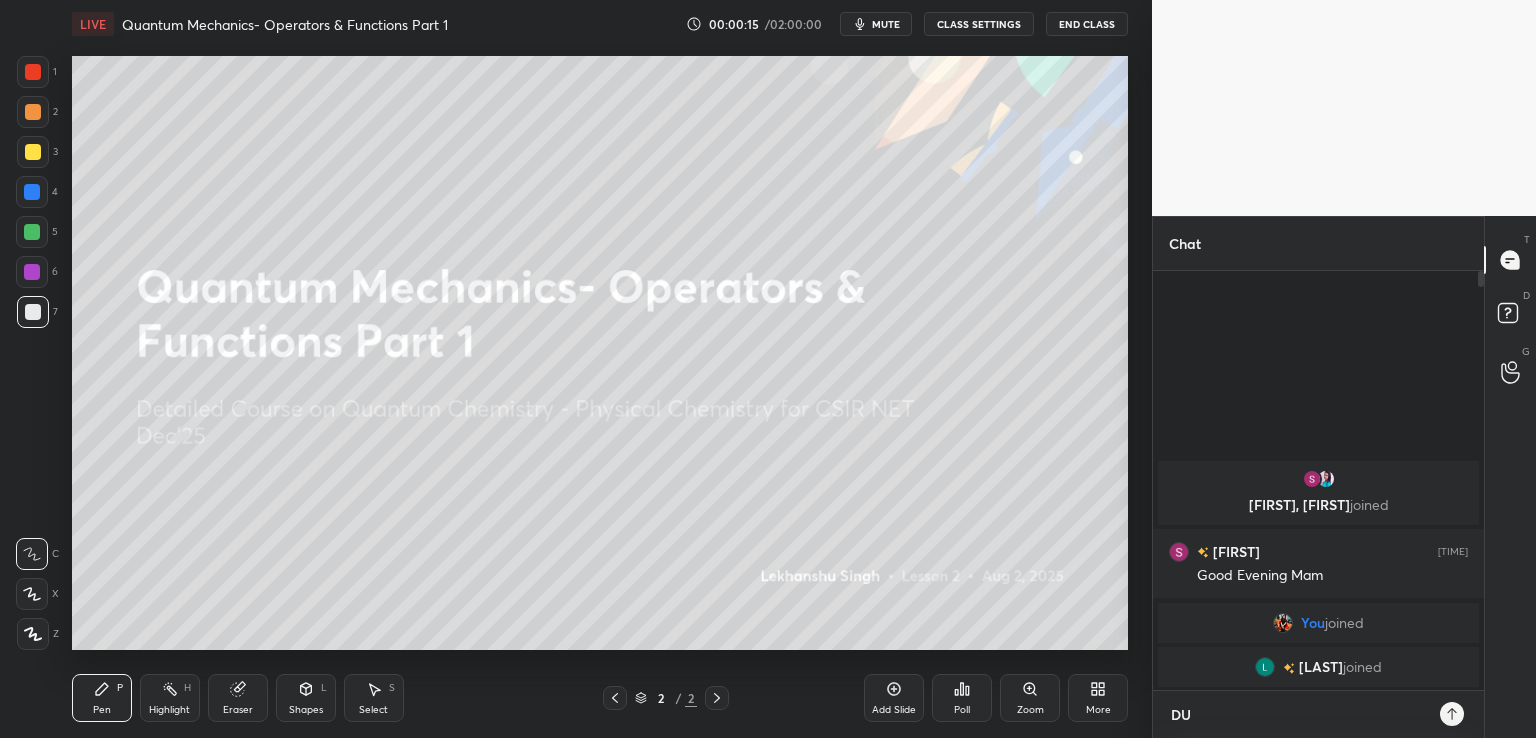 type on "DUE" 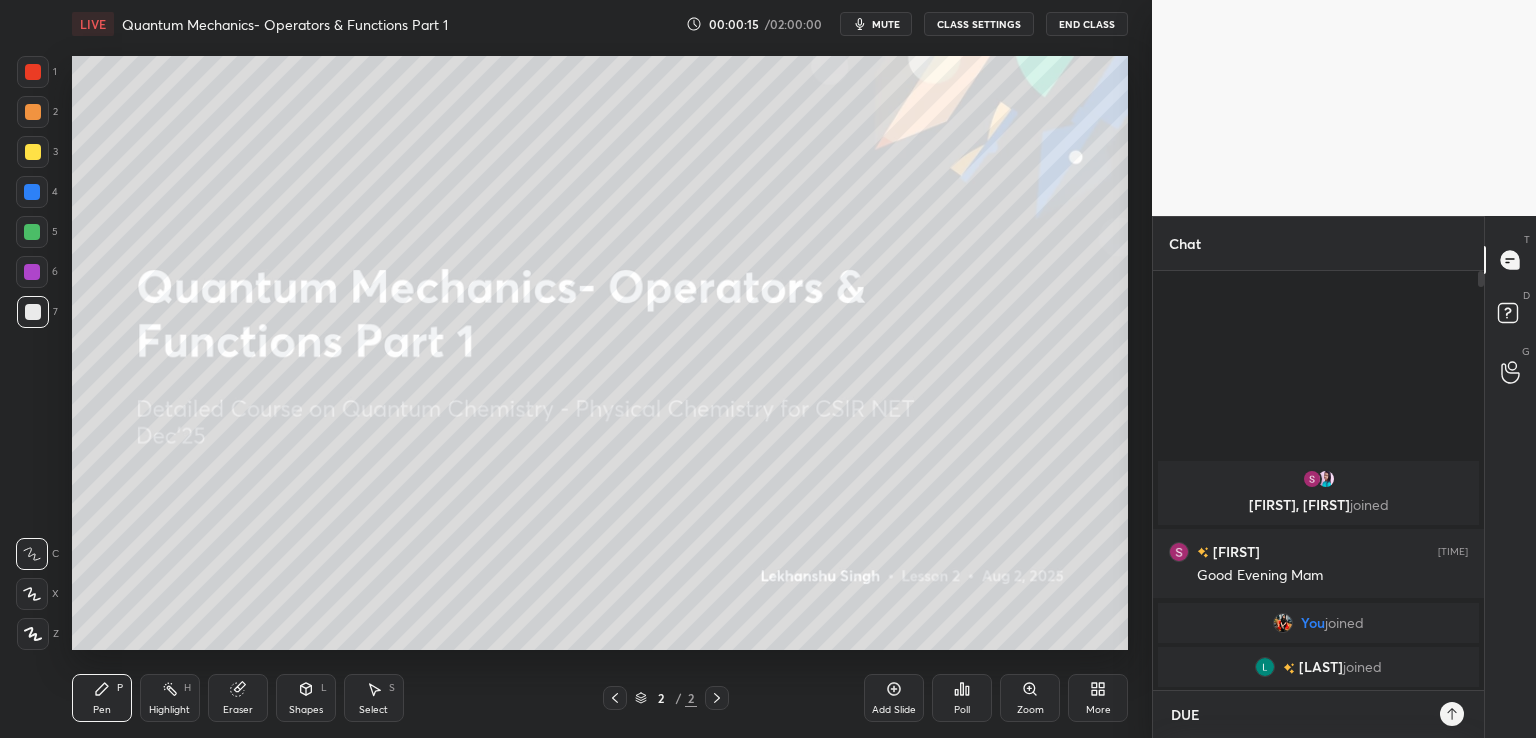 type on "DUE" 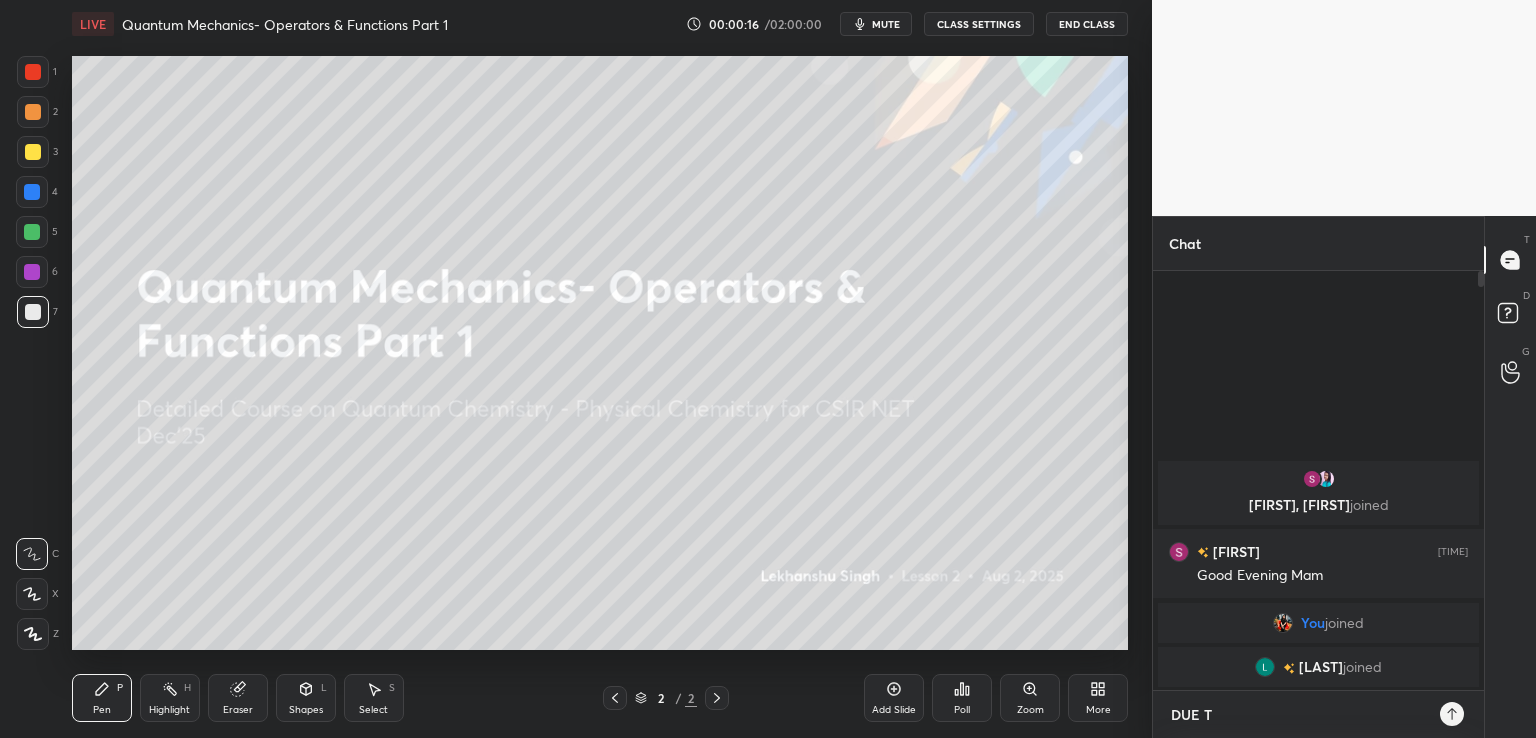 type on "DUE TO" 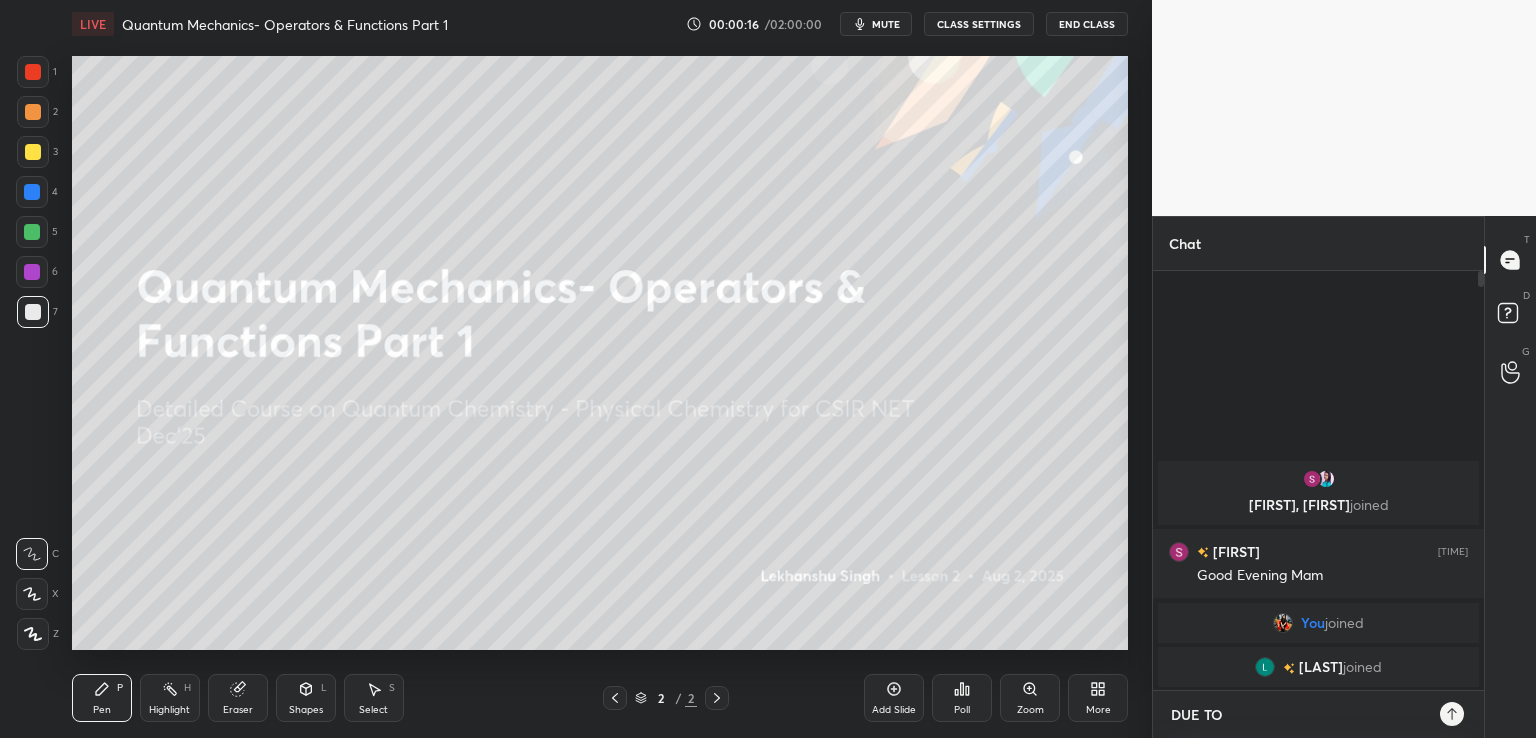 type on "DUE TO" 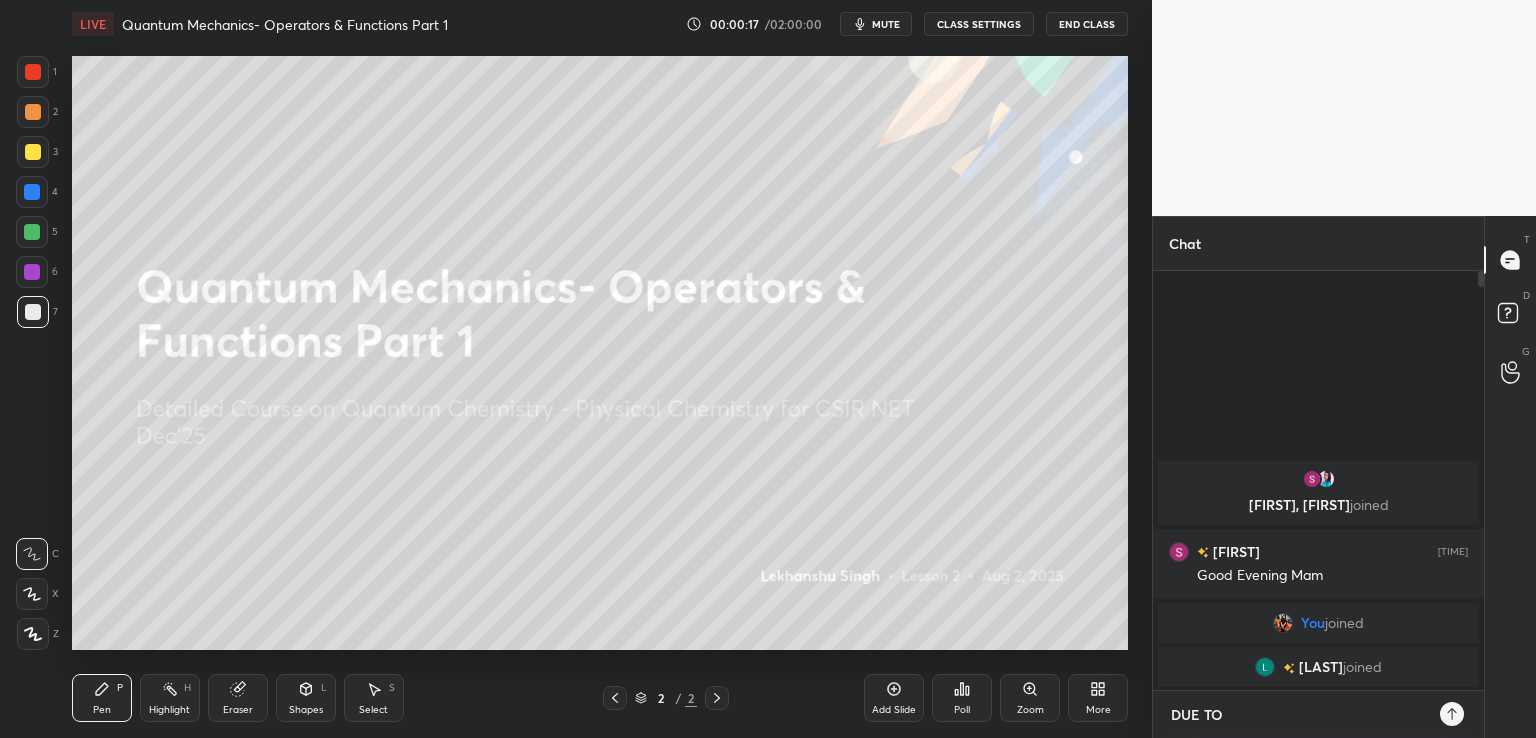 type on "DUE TO T" 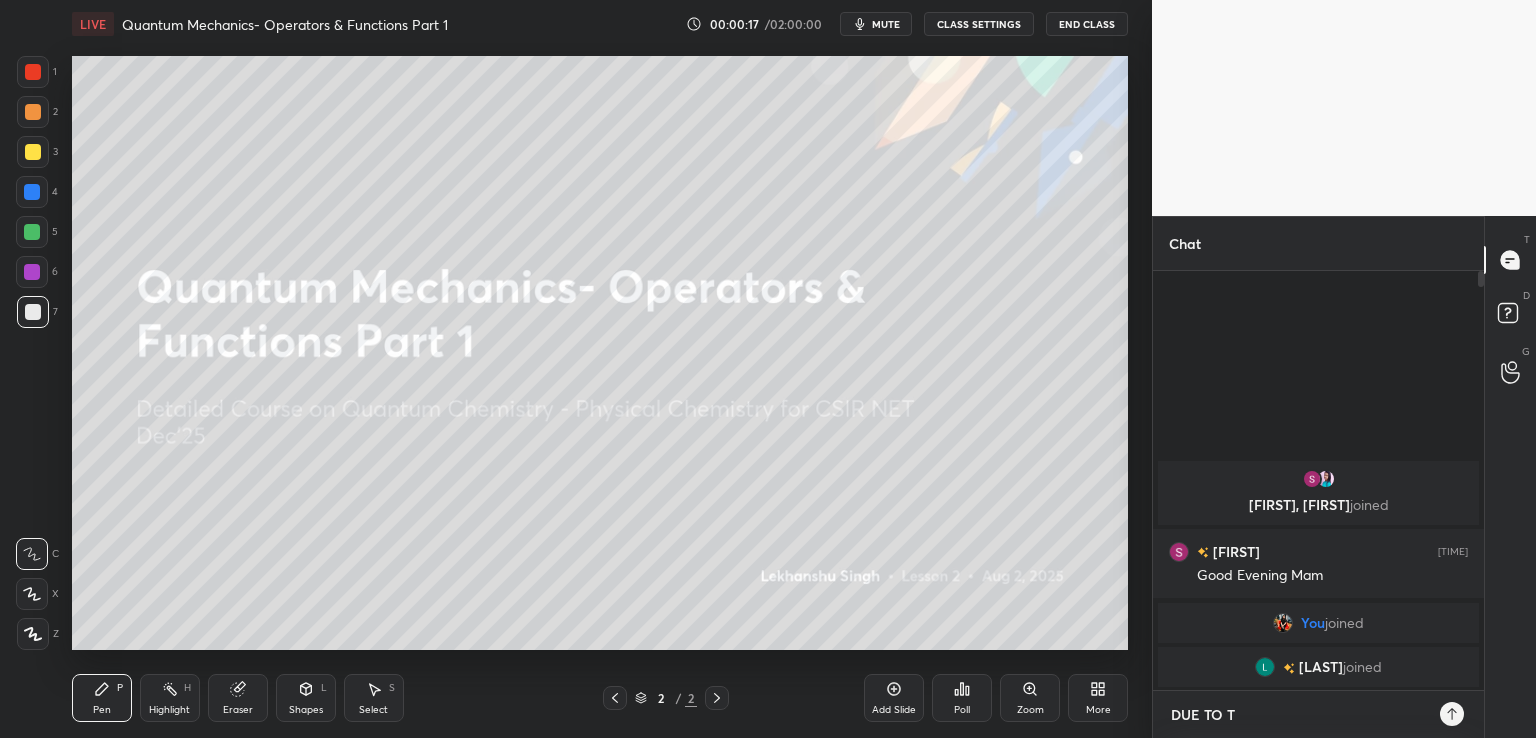 type on "x" 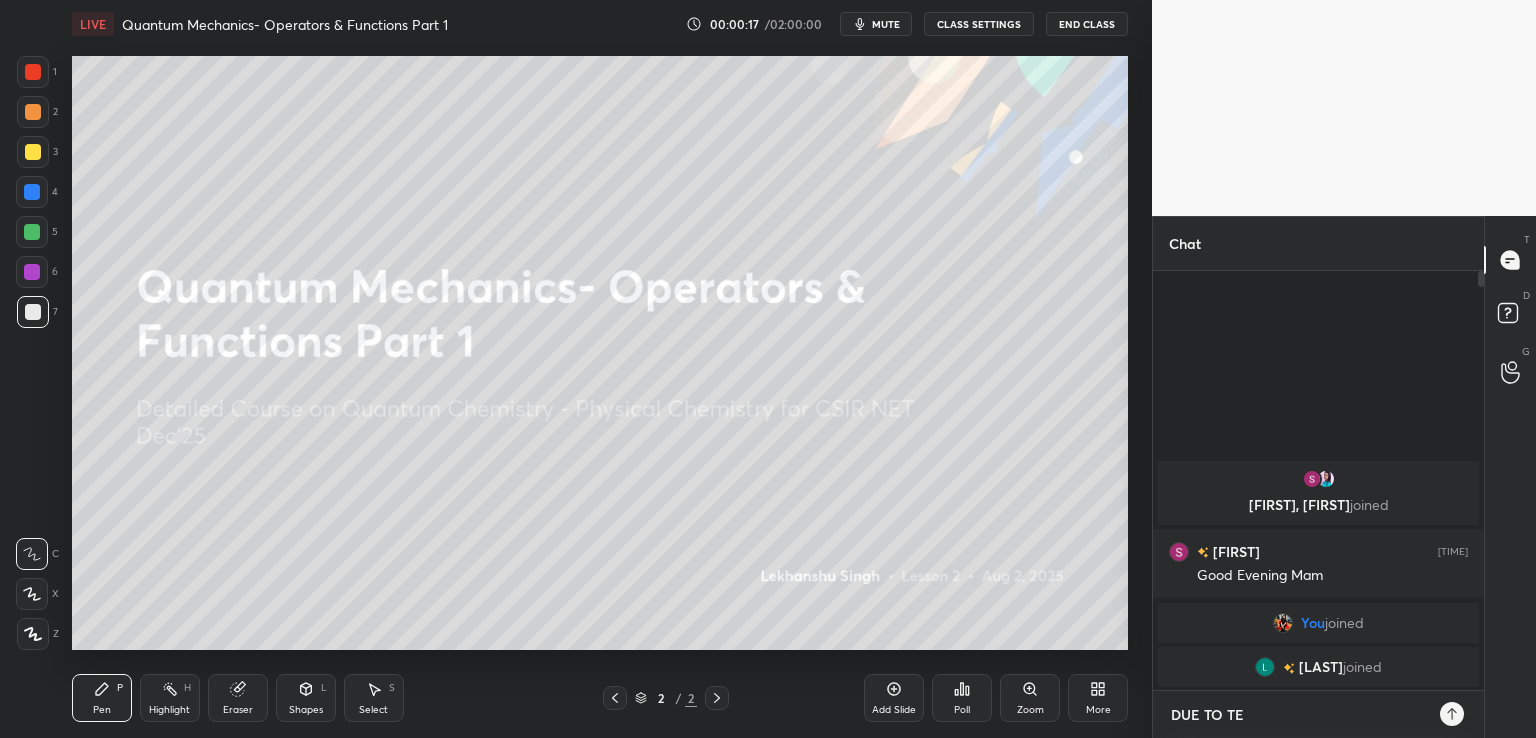 type on "DUE TO TEC" 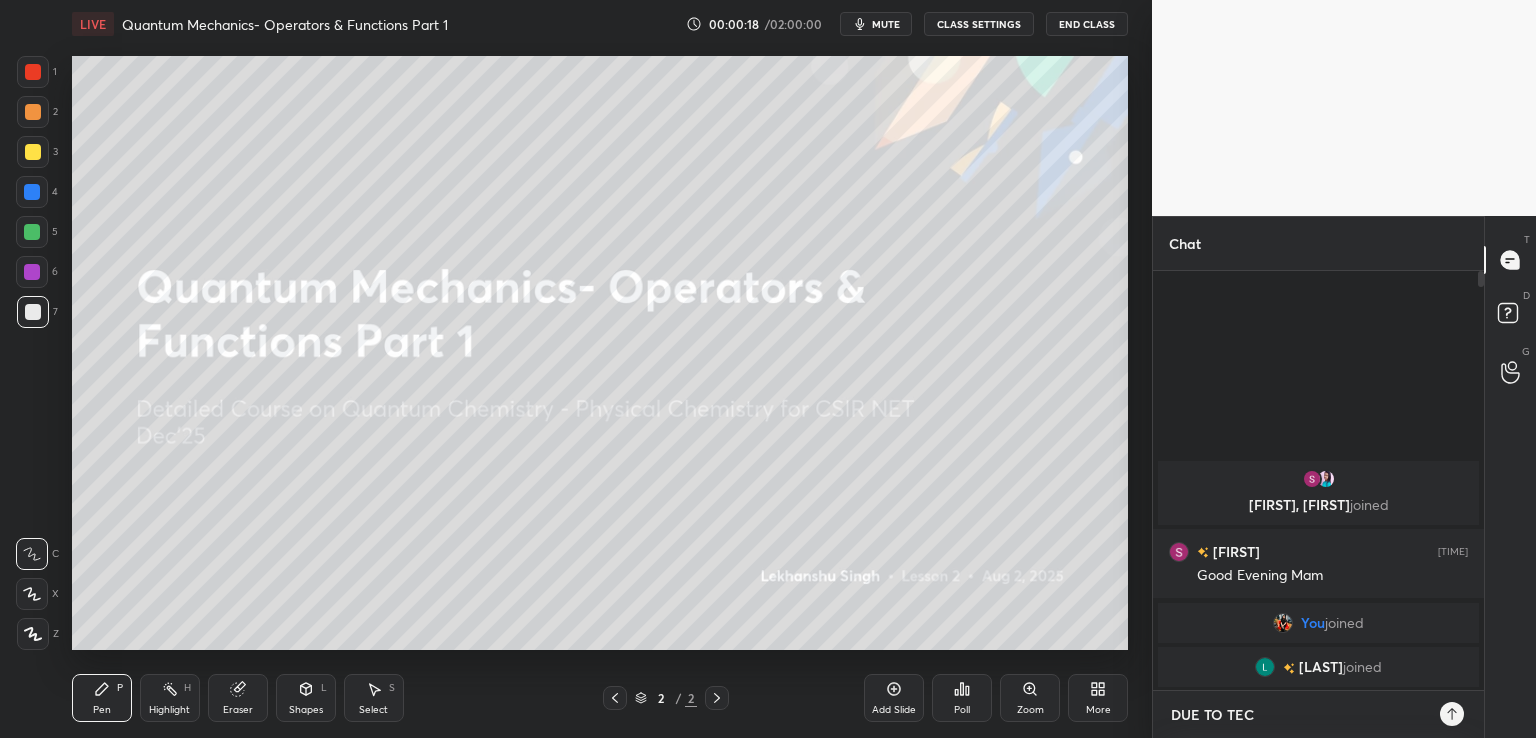 type on "DUE TO TECH" 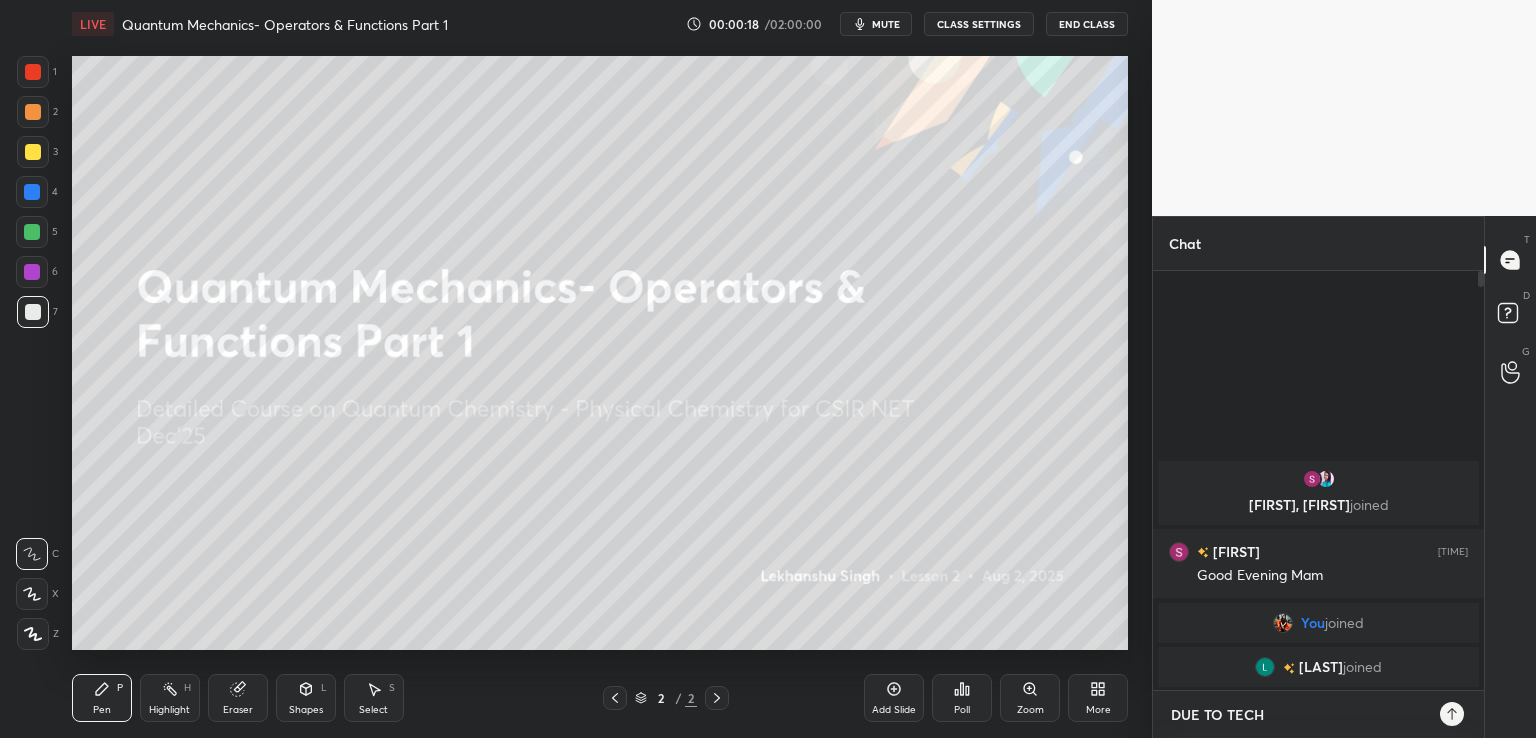type on "DUE TO TECHN" 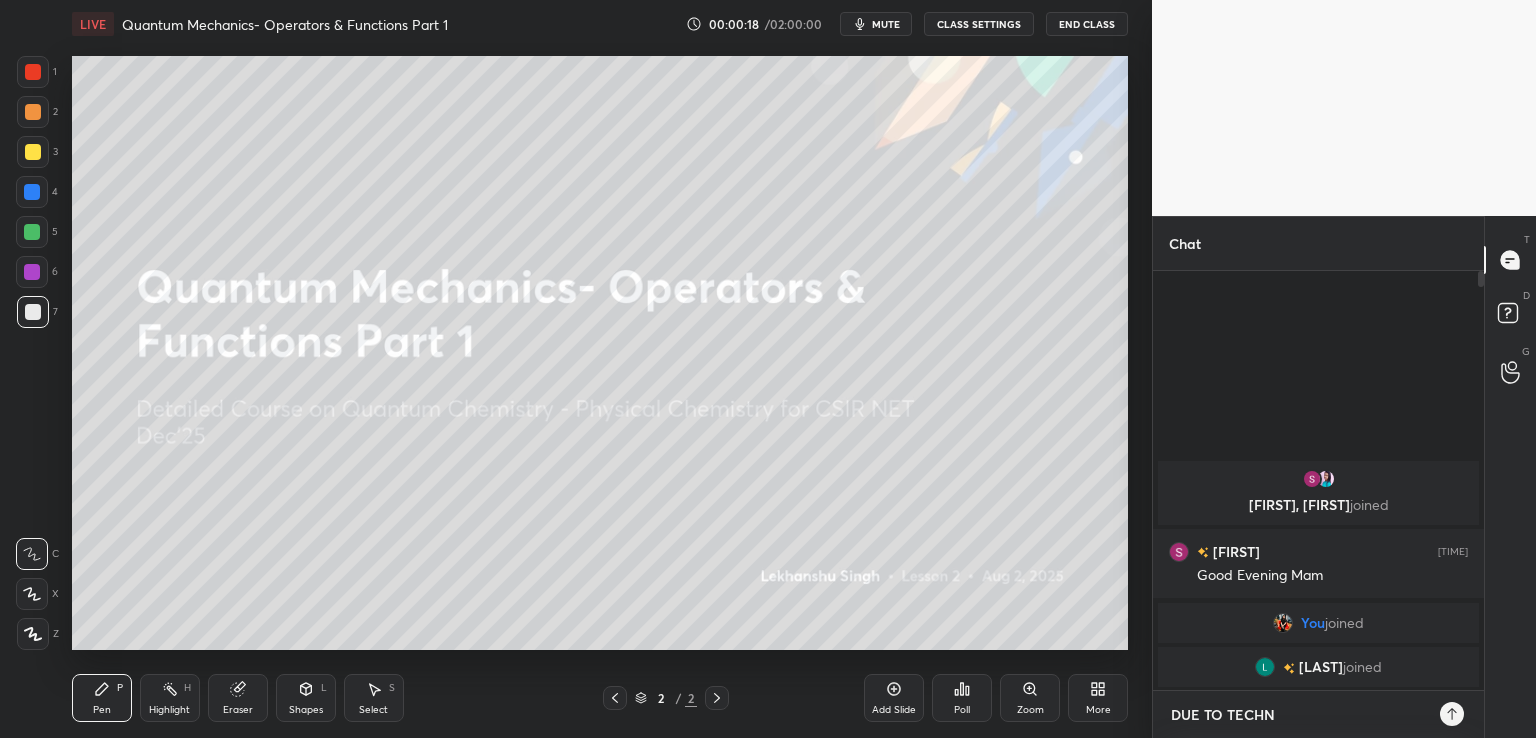 type on "DUE TO TECHNI" 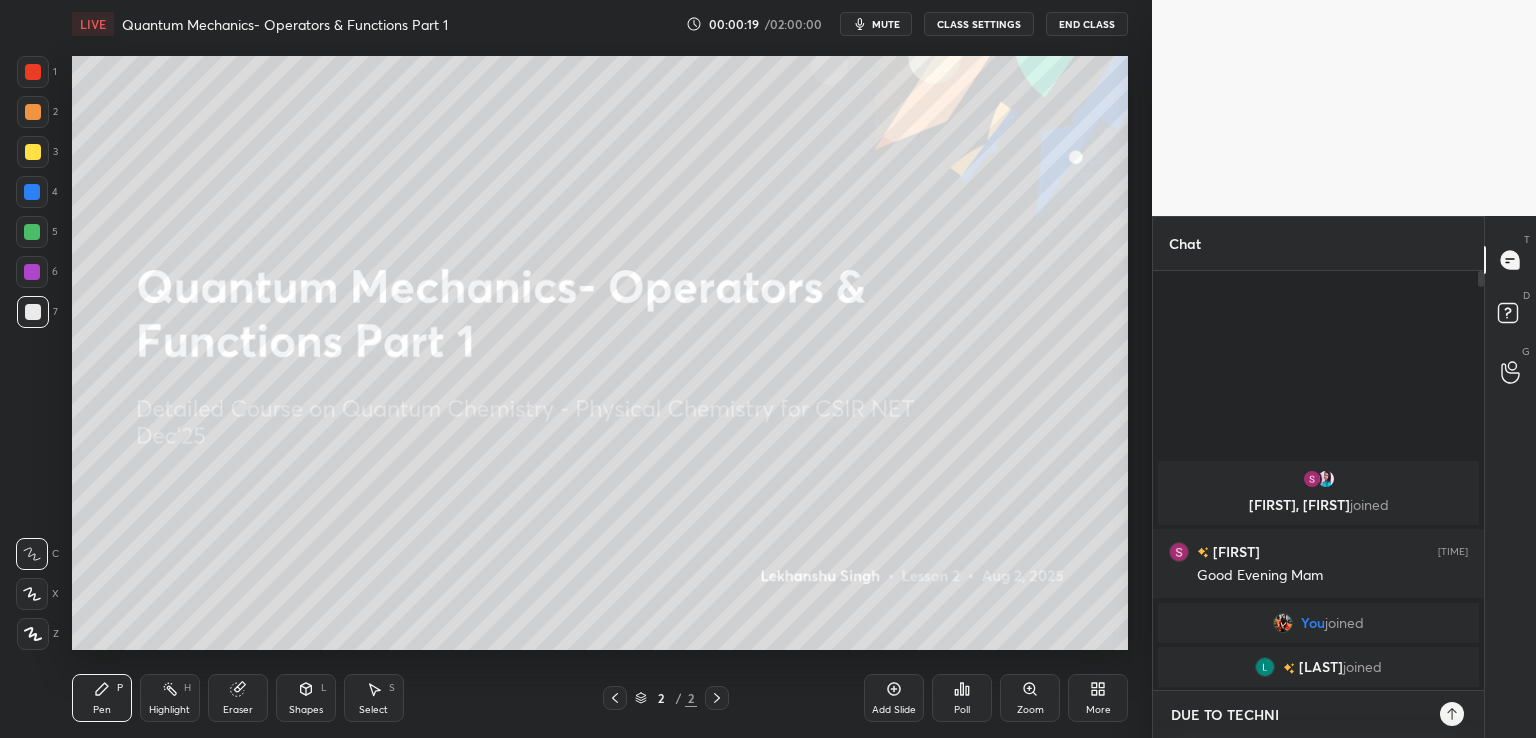 type on "DUE TO TECHNIC" 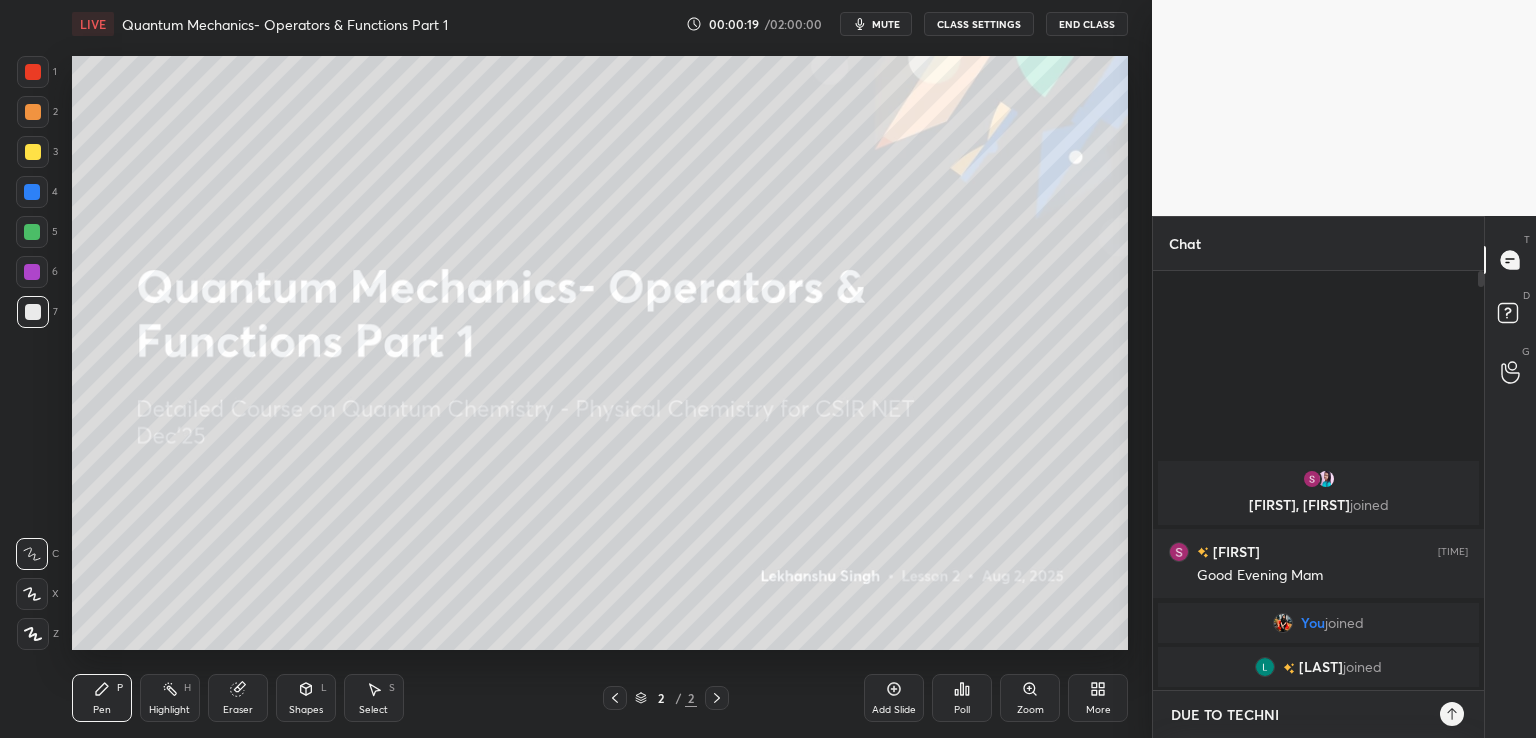 type on "x" 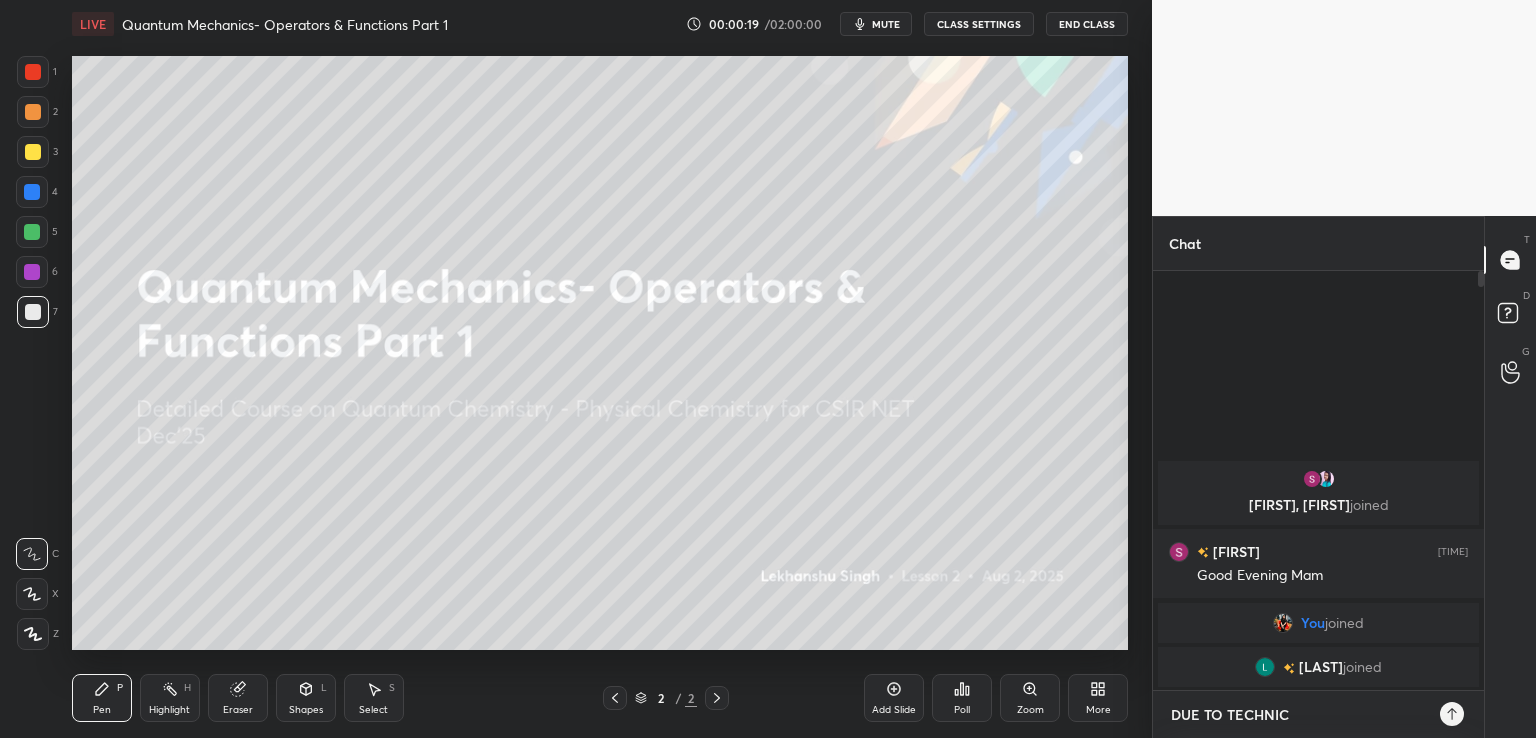 type on "DUE TO TECHNICA" 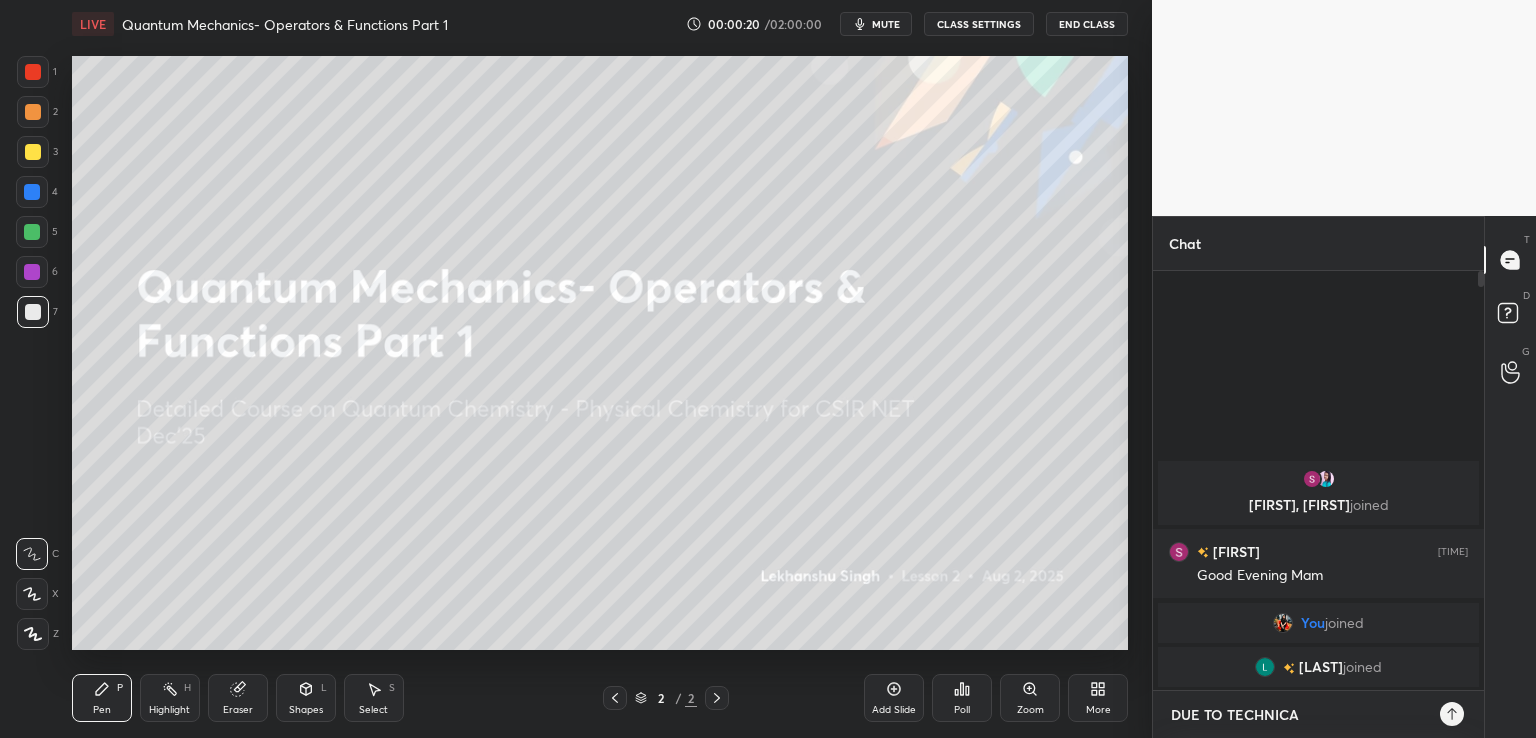 type on "DUE TO TECHNICAL" 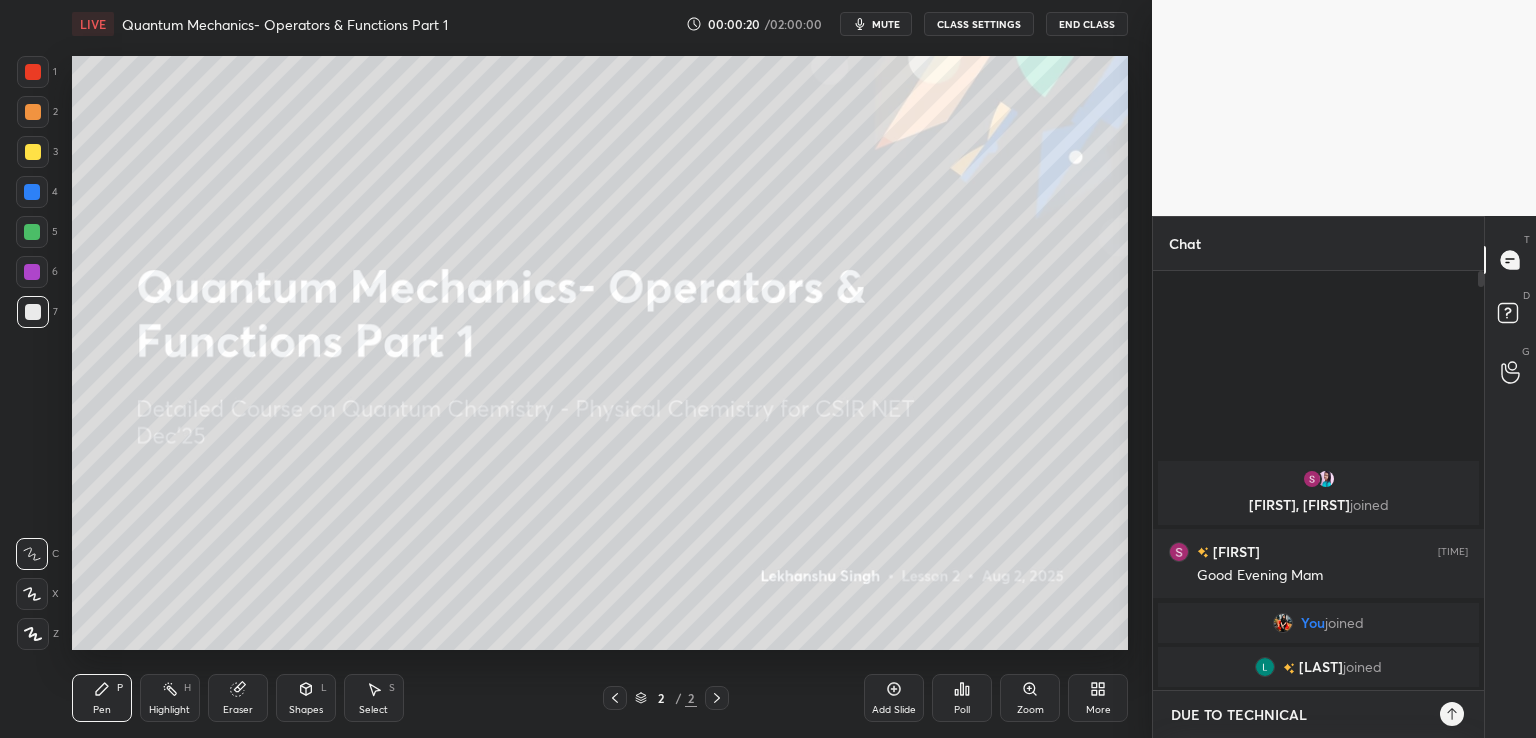 type on "DUE TO TECHNICAL" 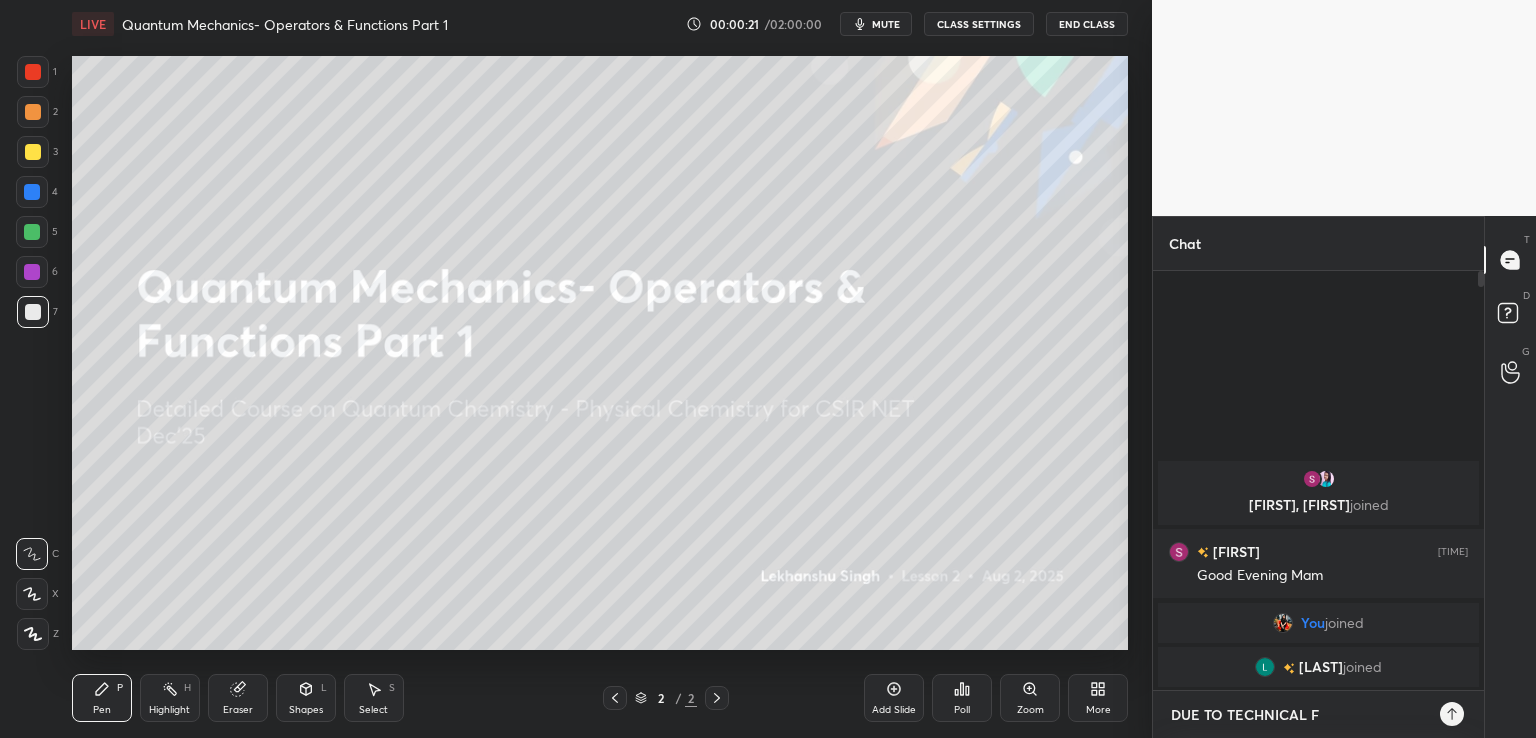 type on "DUE TO TECHNICAL FA" 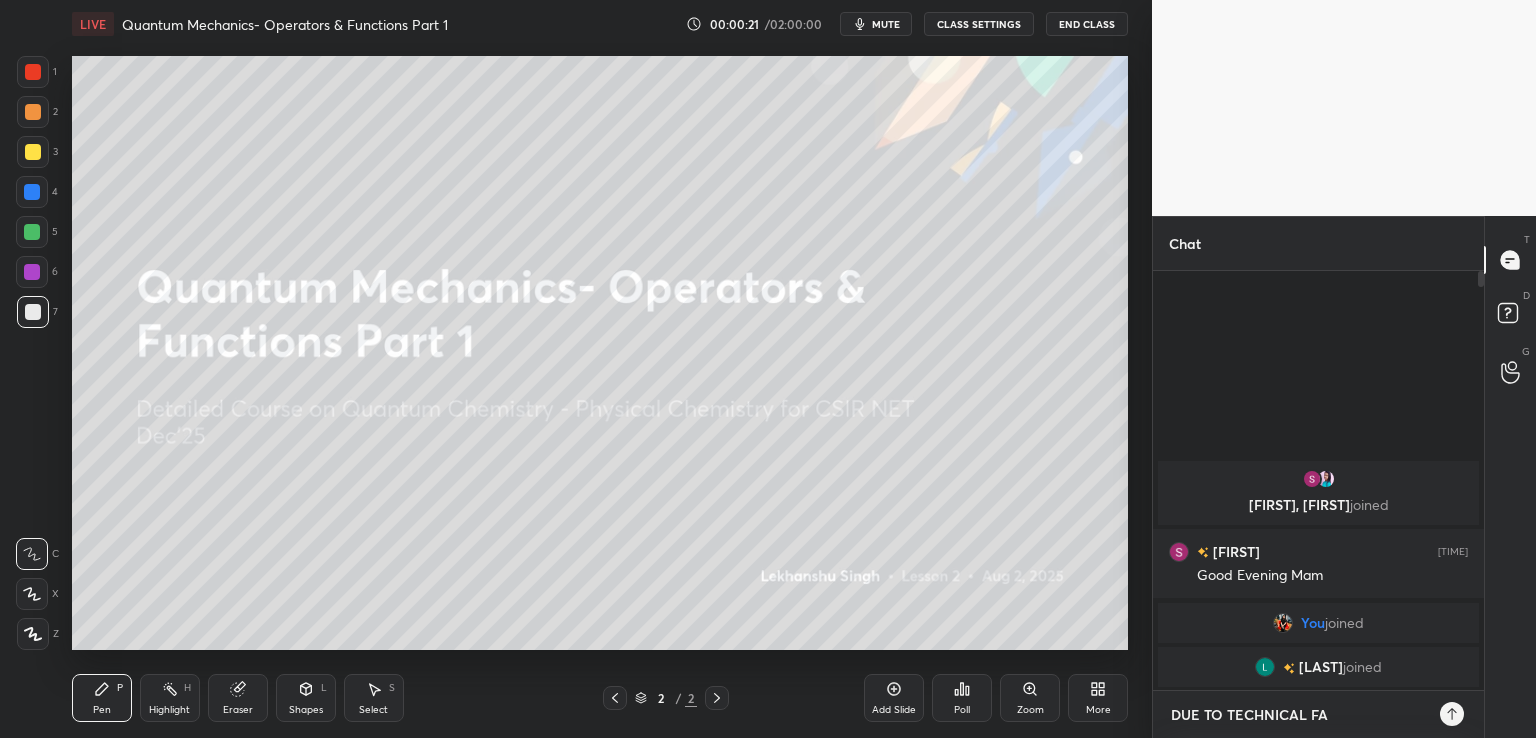 type on "DUE TO TECHNICAL FAL" 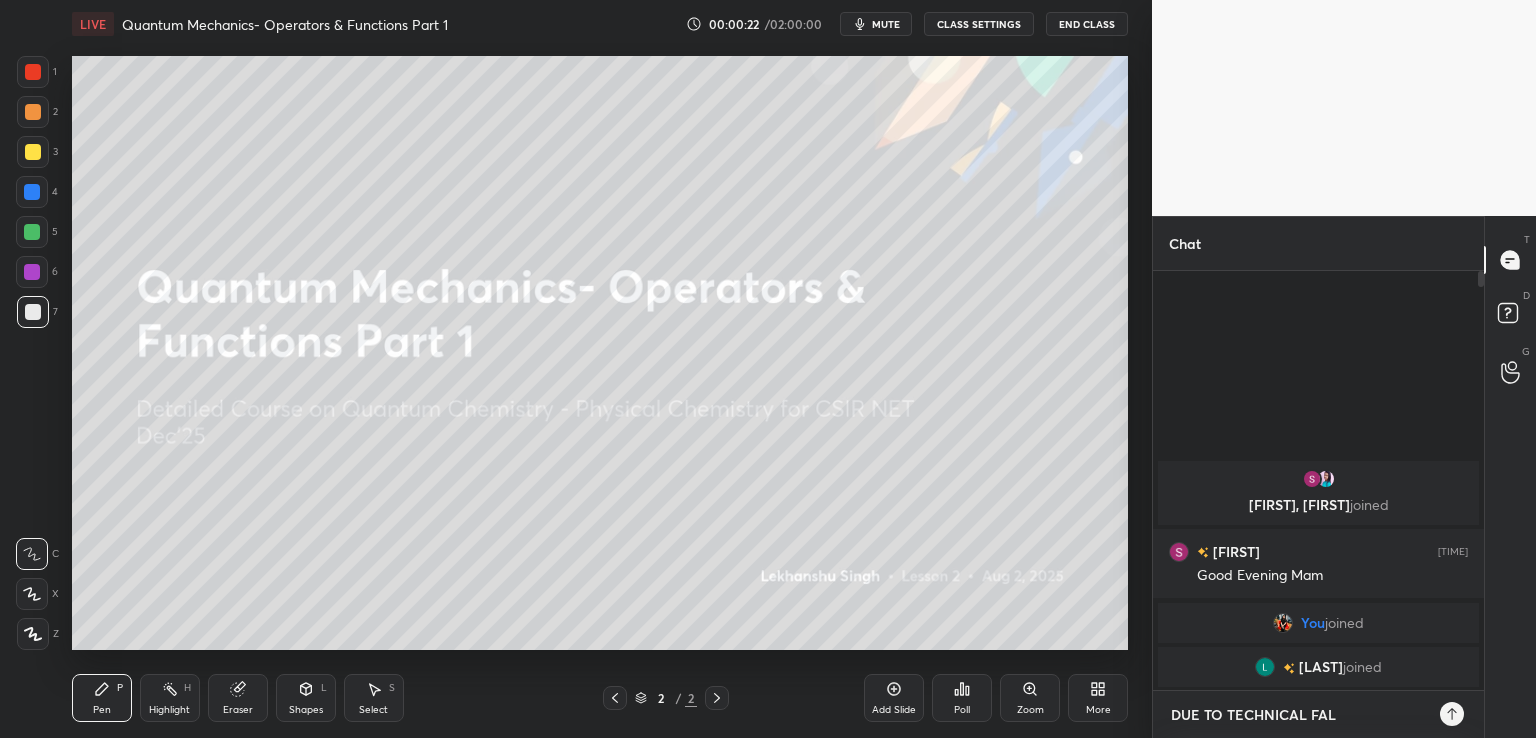 type on "DUE TO TECHNICAL FALI" 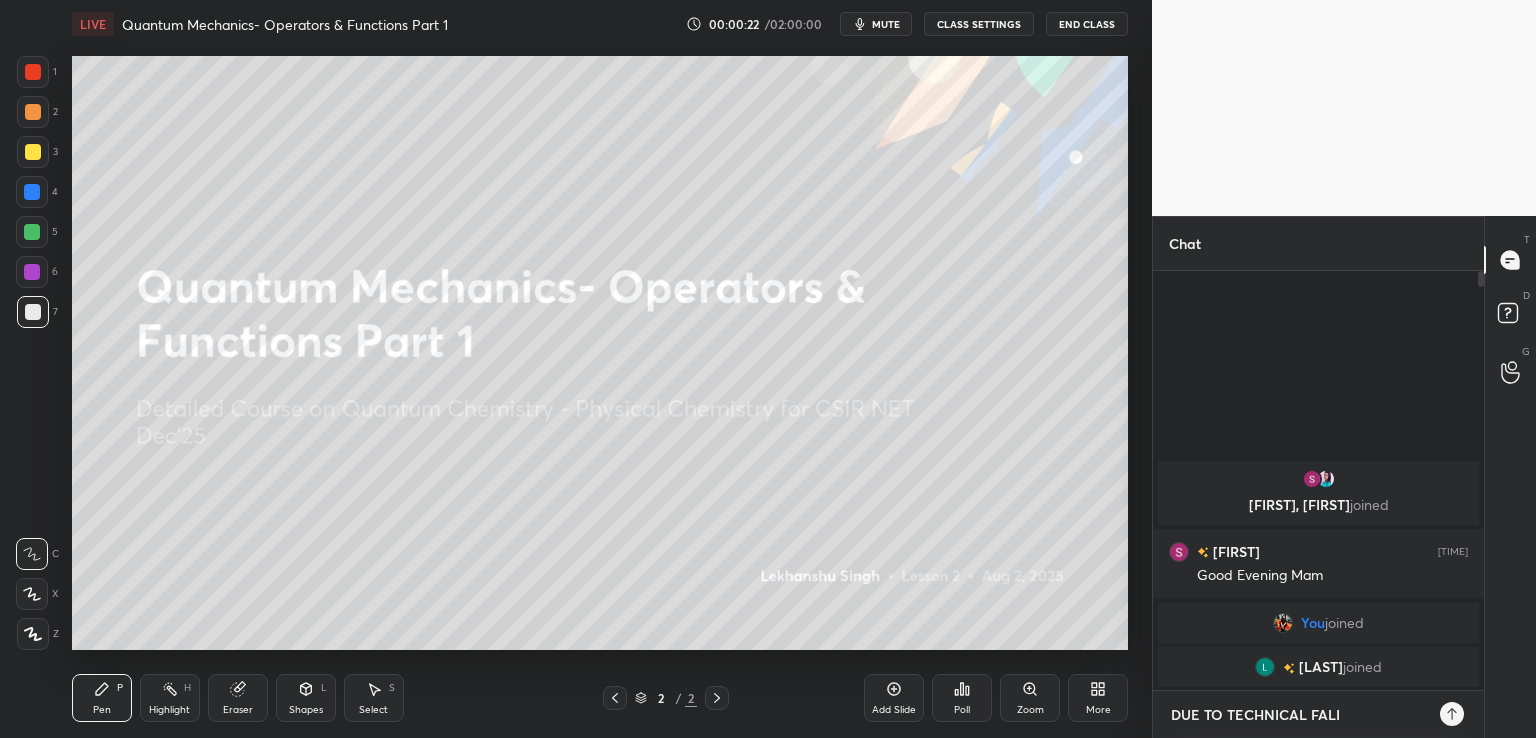 type on "DUE TO TECHNICAL FALIU" 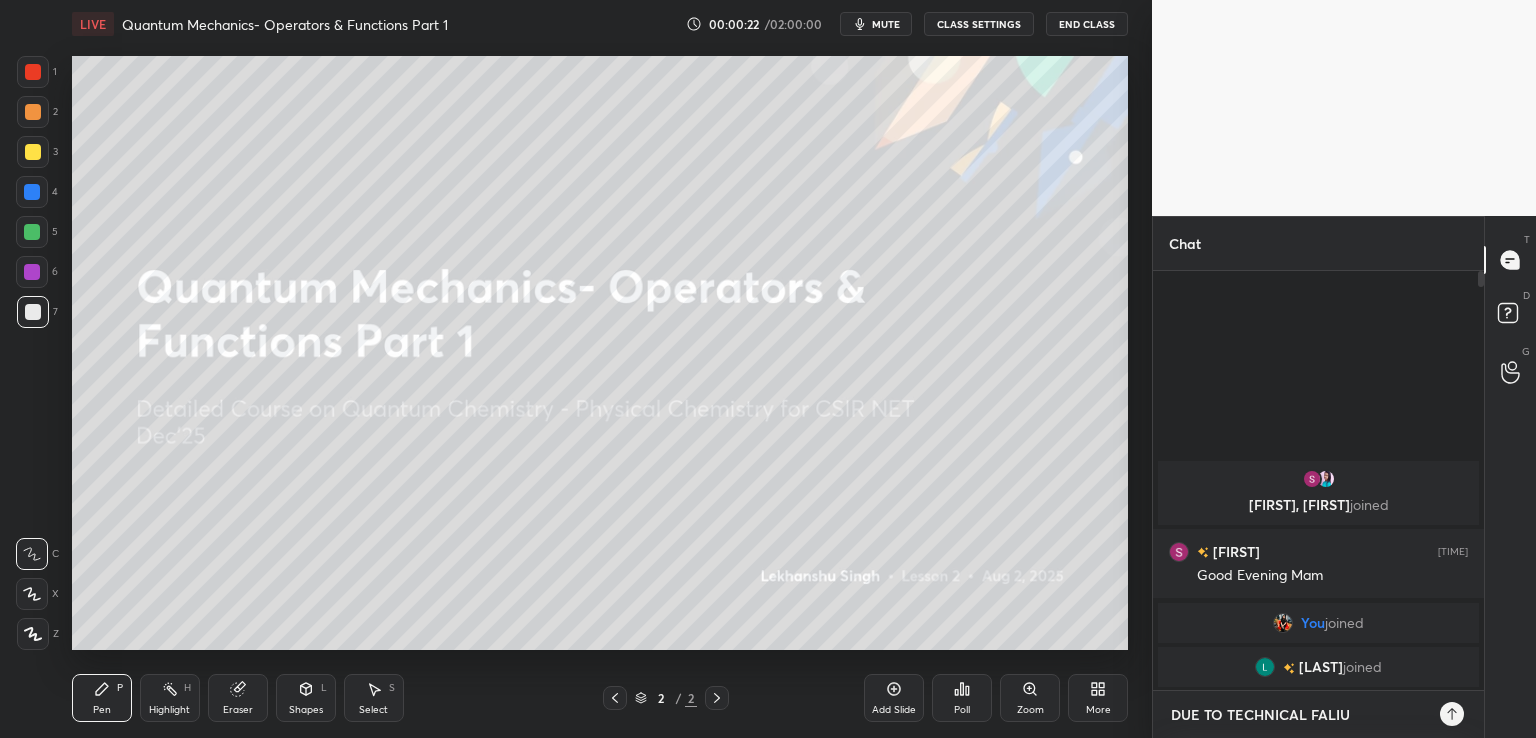 type on "DUE TO TECHNICAL FALIUR" 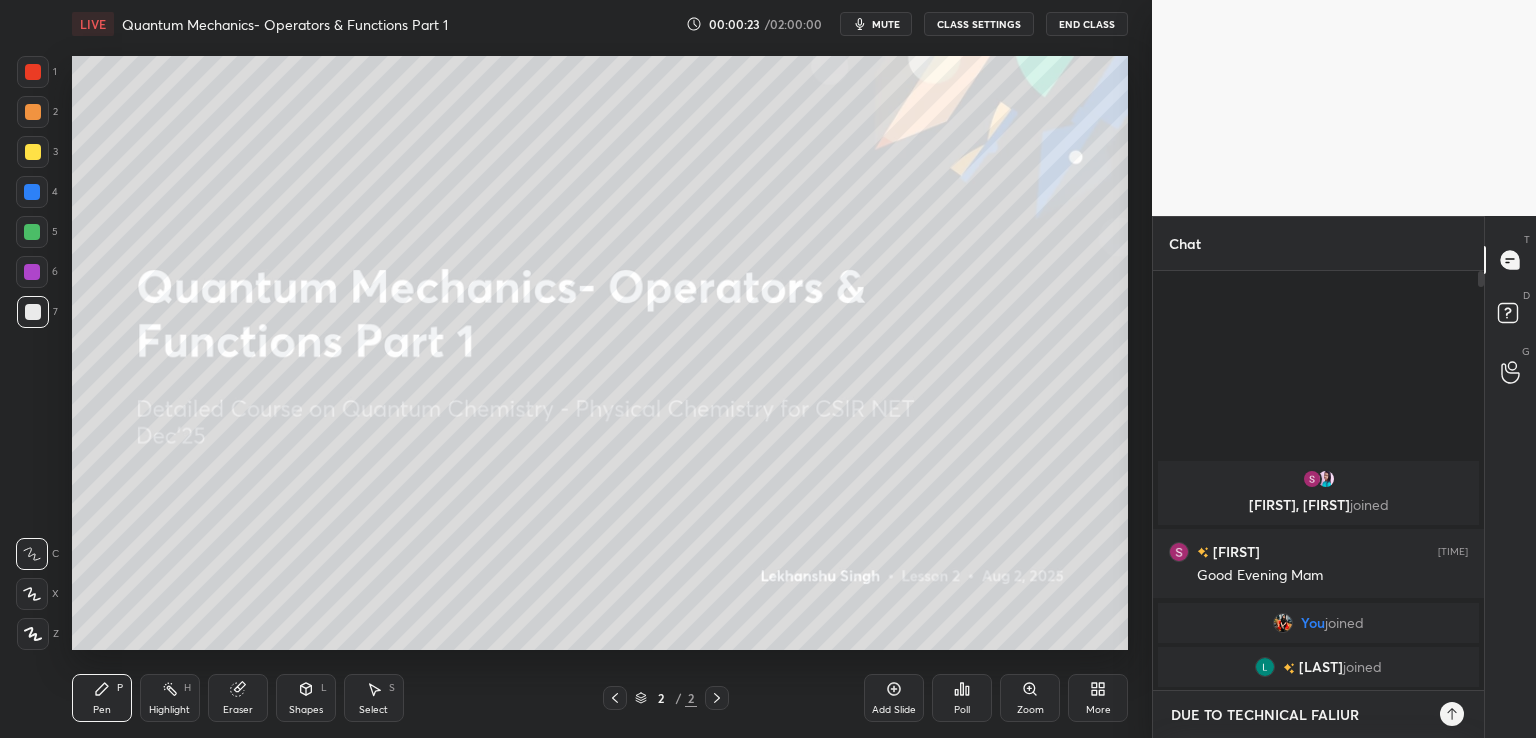 type on "DUE TO TECHNICAL FALIURE" 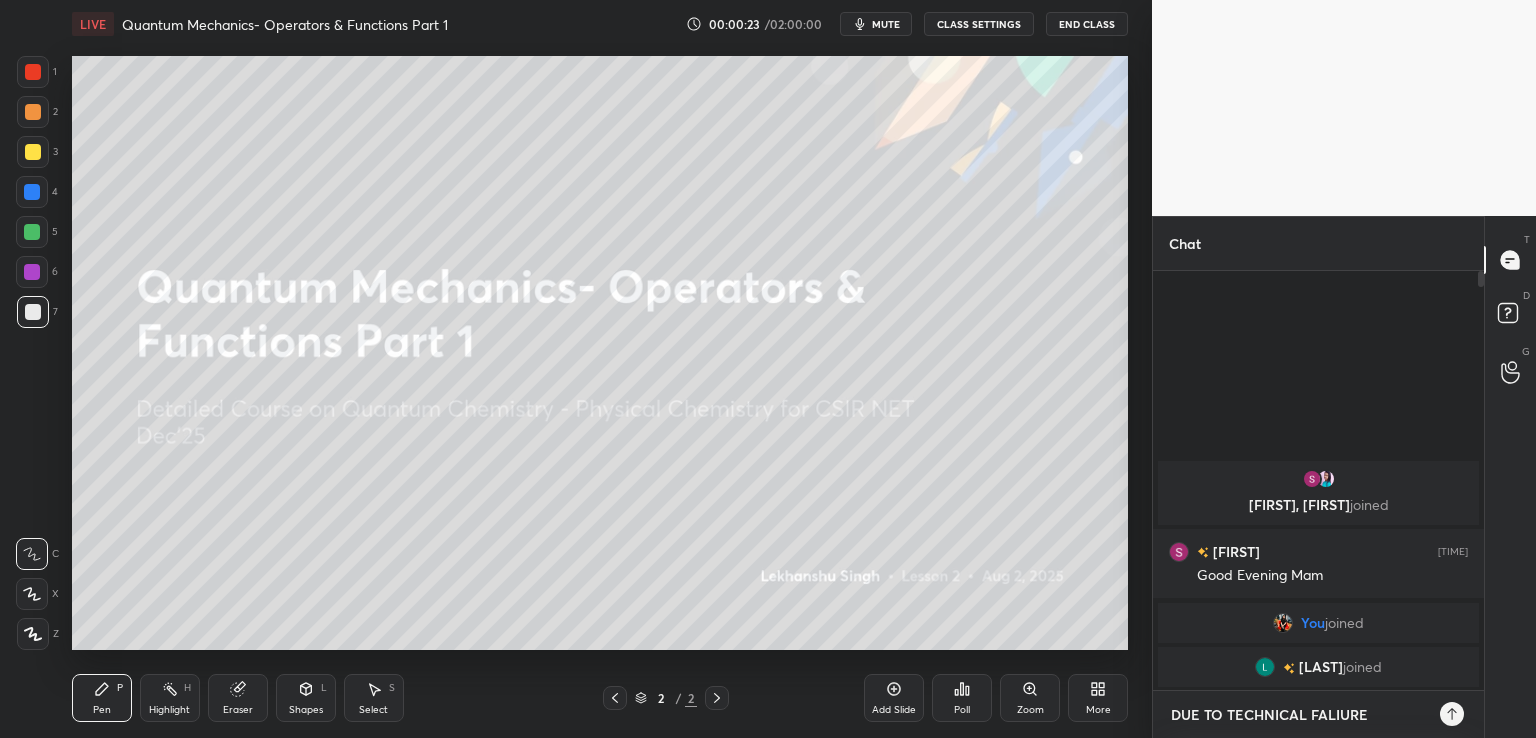 type on "DUE TO TECHNICAL FALIURE" 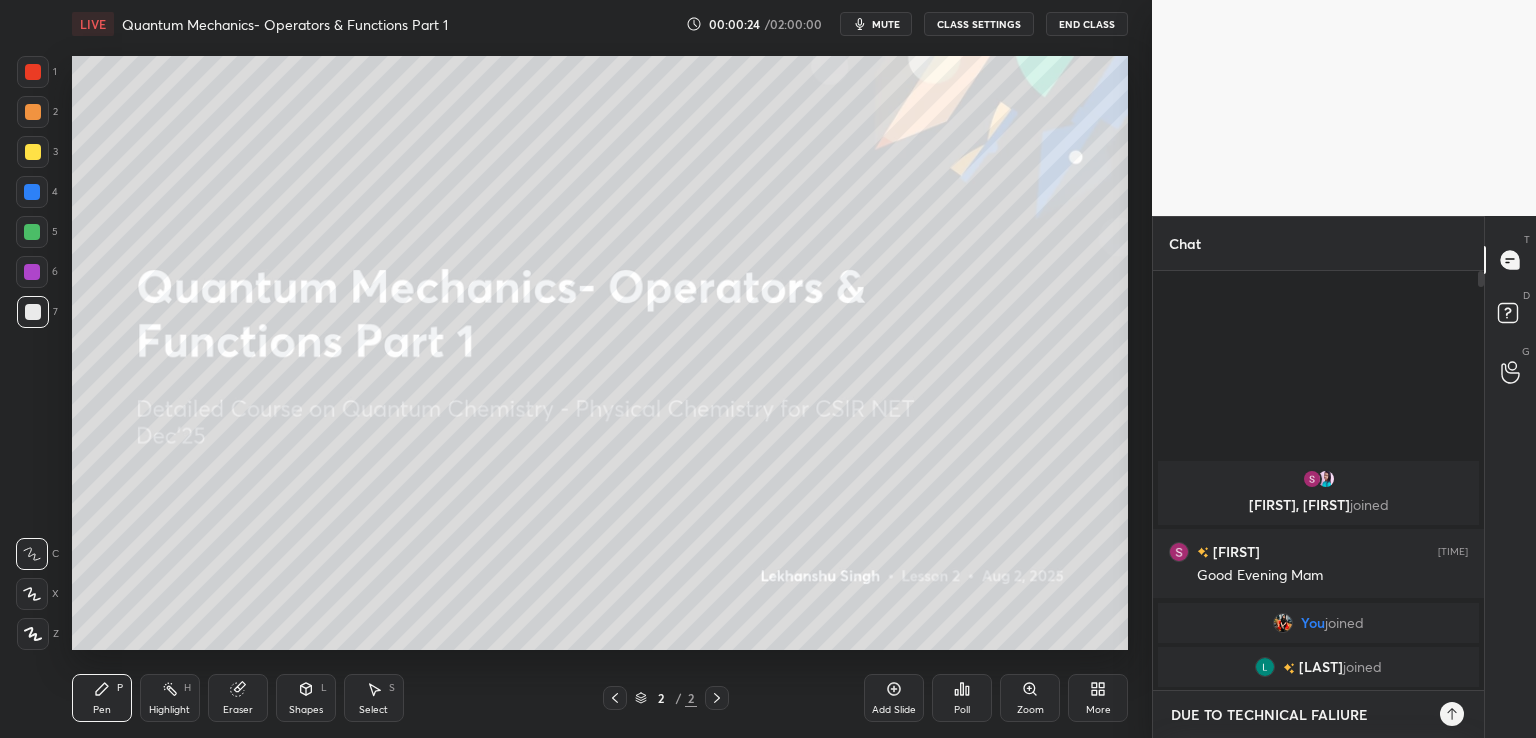 type on "DUE TO TECHNICAL FALIURE C" 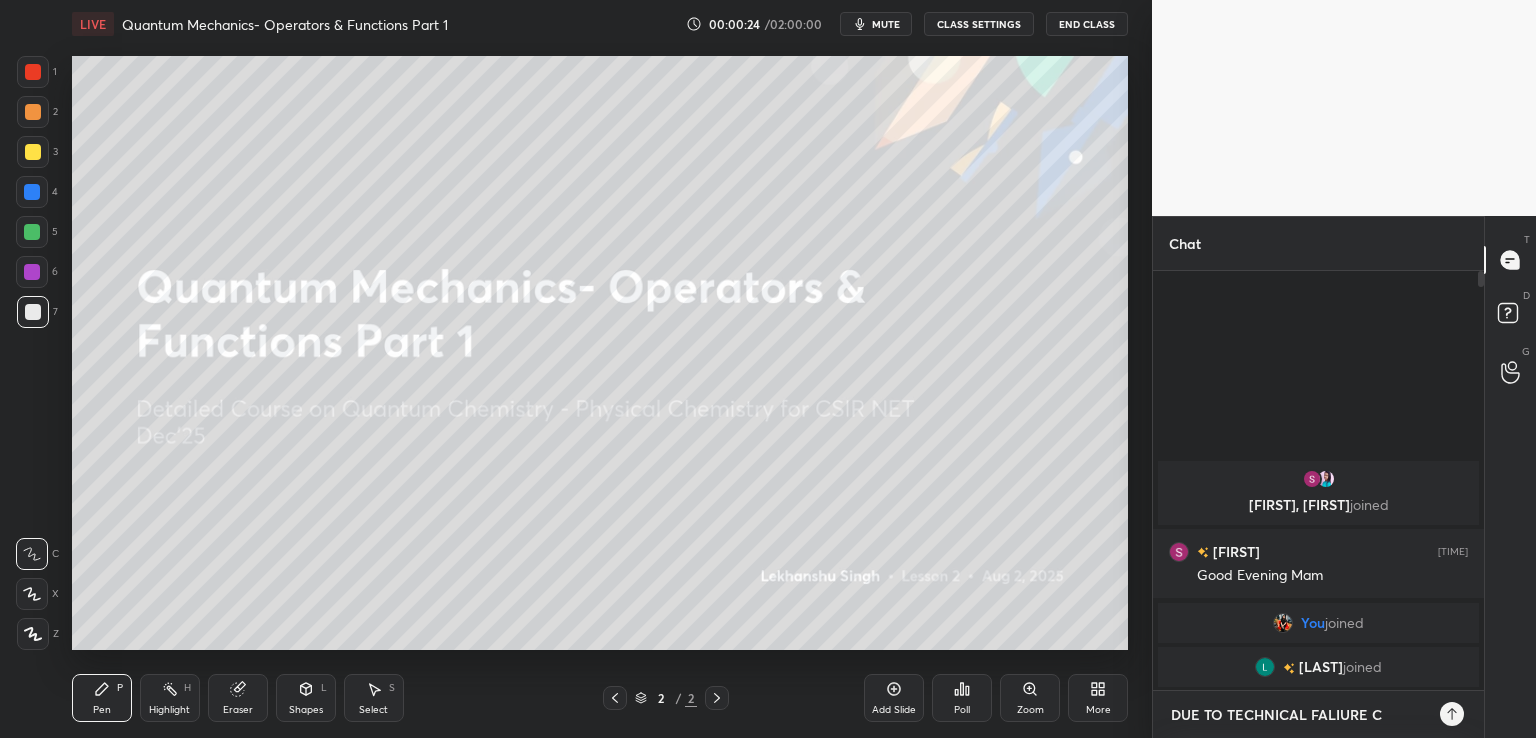 type on "DUE TO TECHNICAL FALIURE CL" 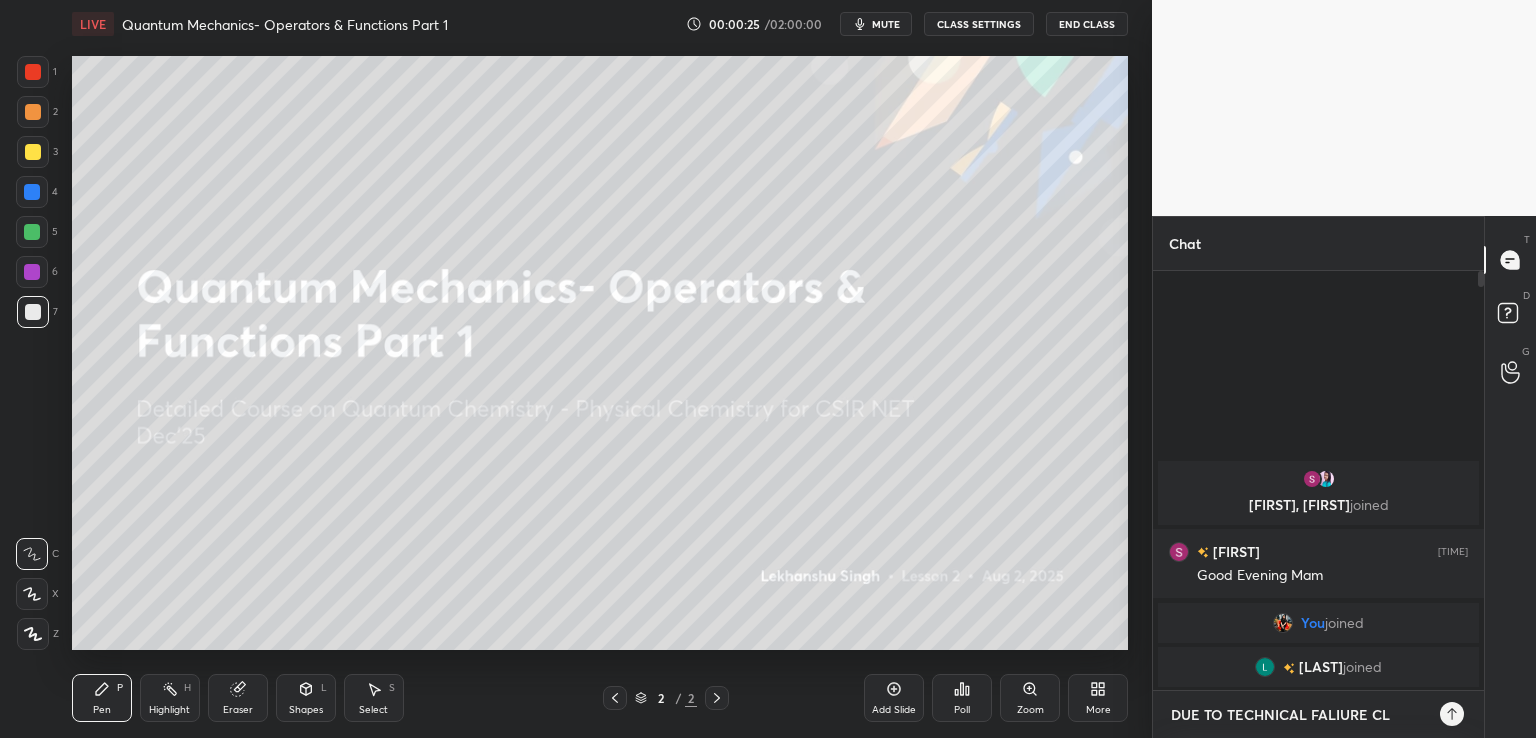 type on "DUE TO TECHNICAL FALIURE CLA" 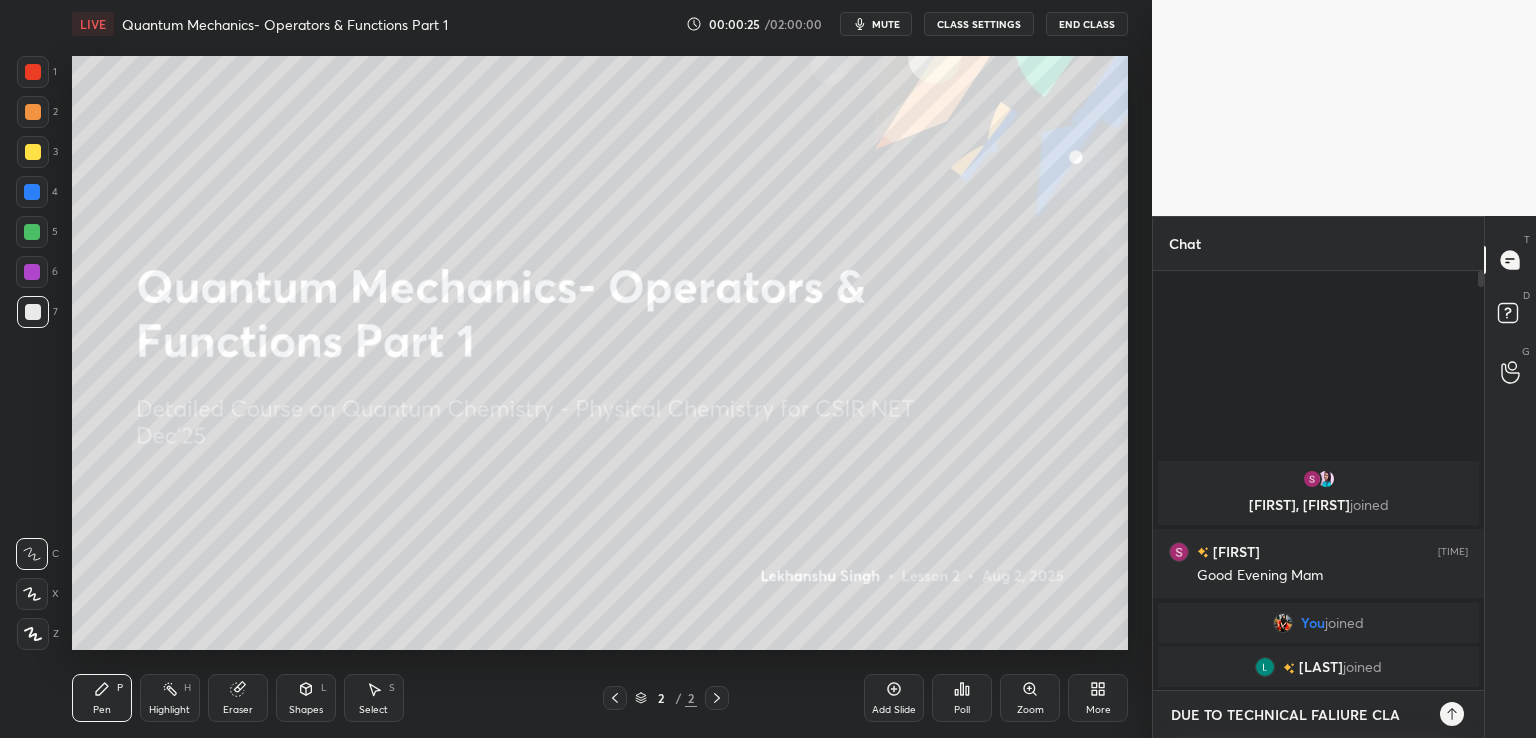 type on "DUE TO TECHNICAL FALIURE CLAS" 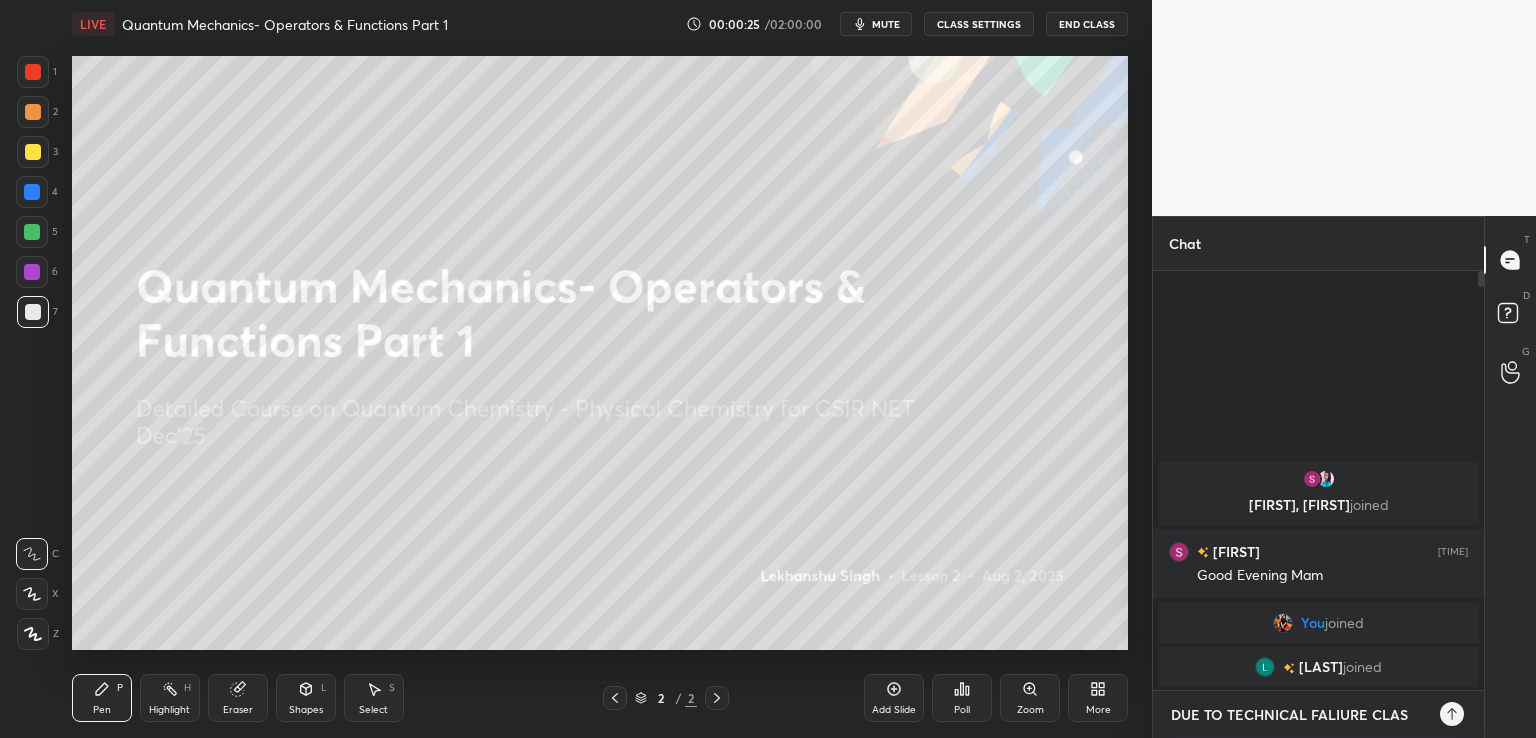 type on "DUE TO TECHNICAL FALIURE CLASS" 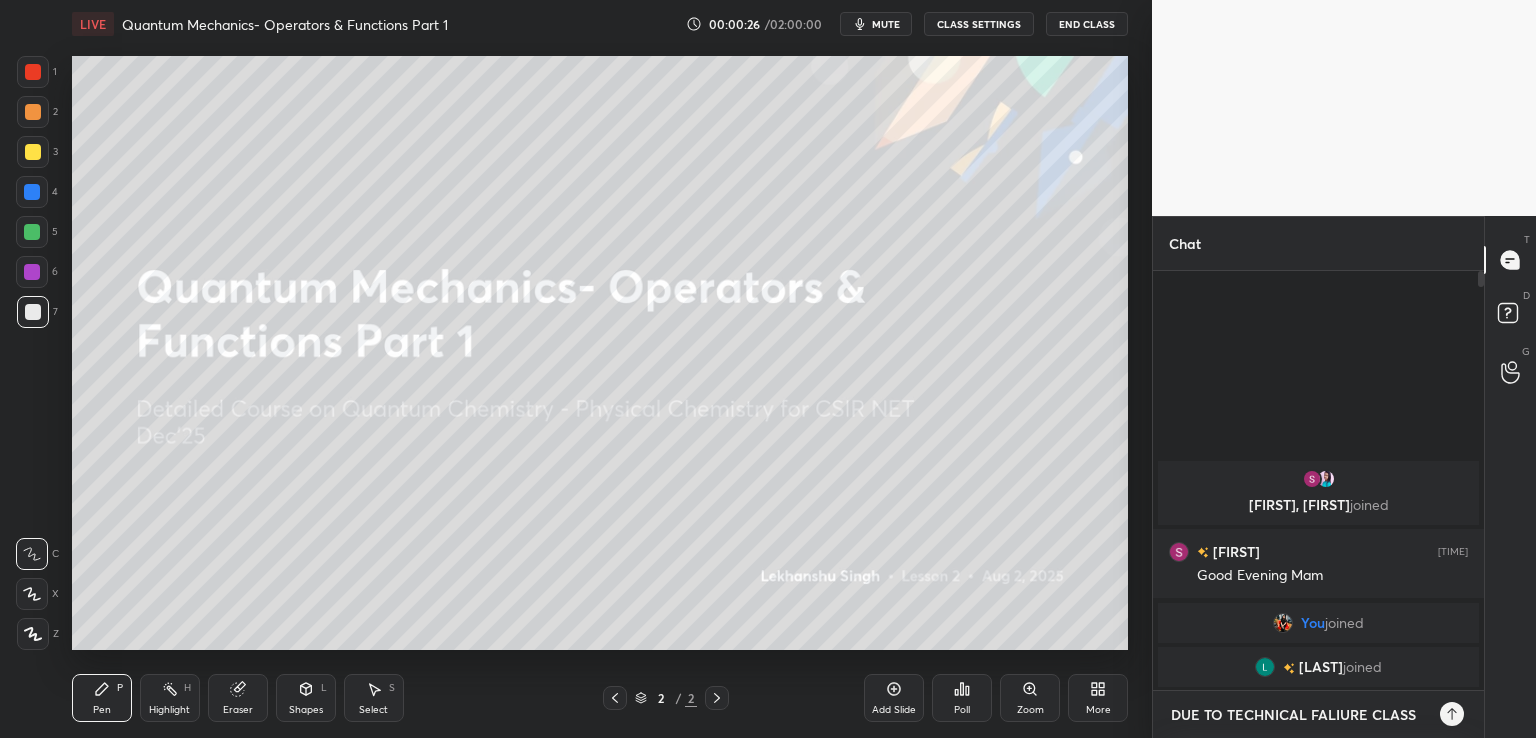 type on "DUE TO TECHNICAL FALIURE CLASS" 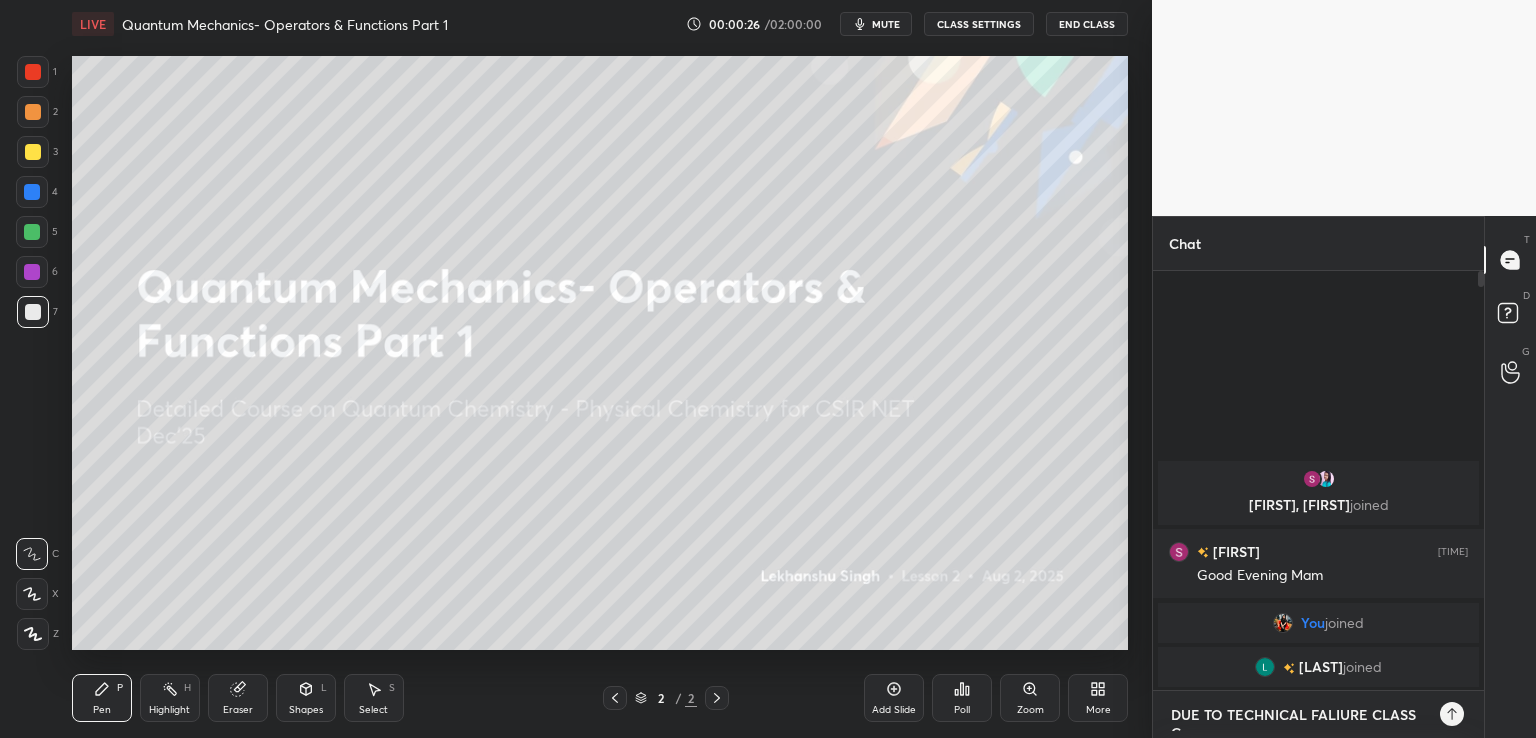 scroll, scrollTop: 10, scrollLeft: 0, axis: vertical 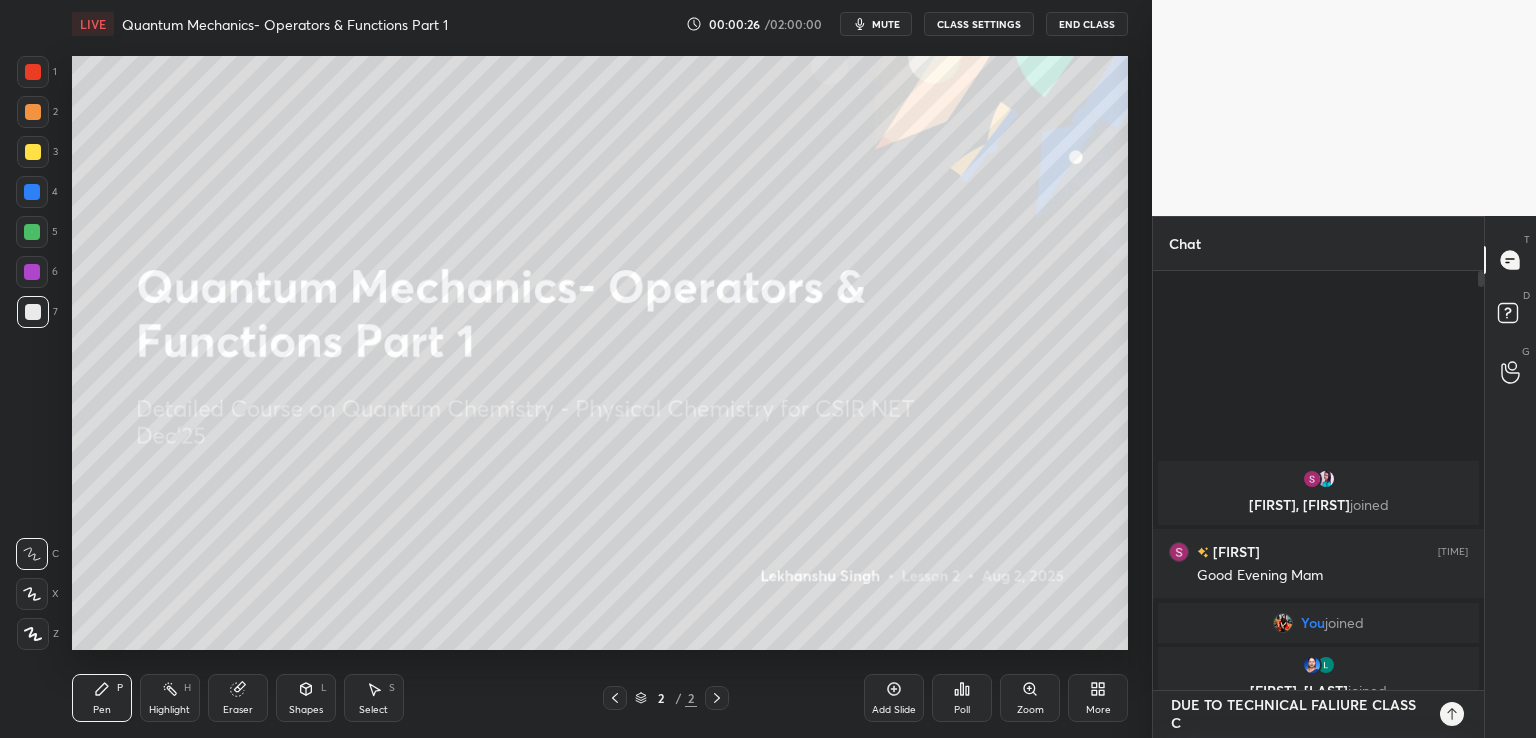 type on "DUE TO TECHNICAL FALIURE CLASS CO" 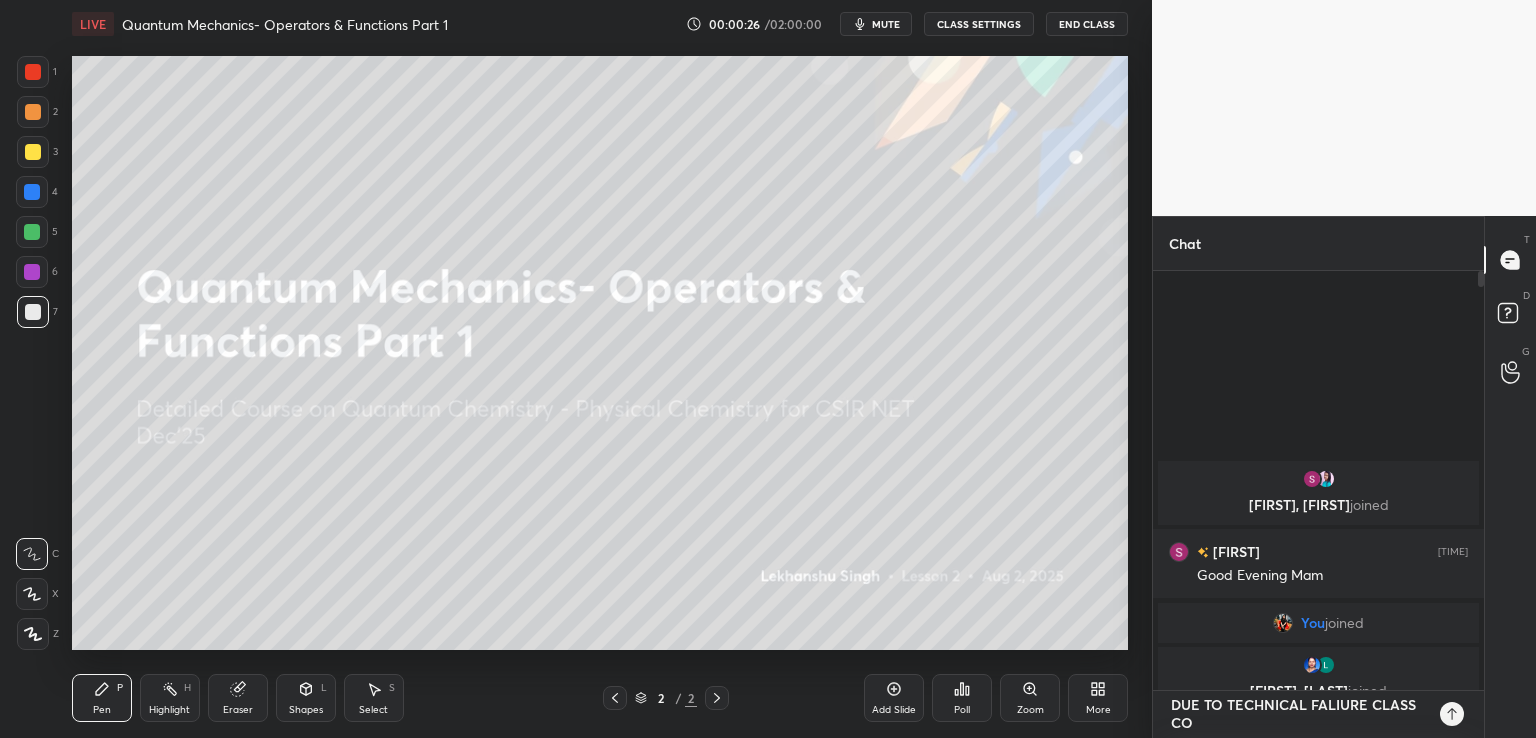 scroll, scrollTop: 0, scrollLeft: 0, axis: both 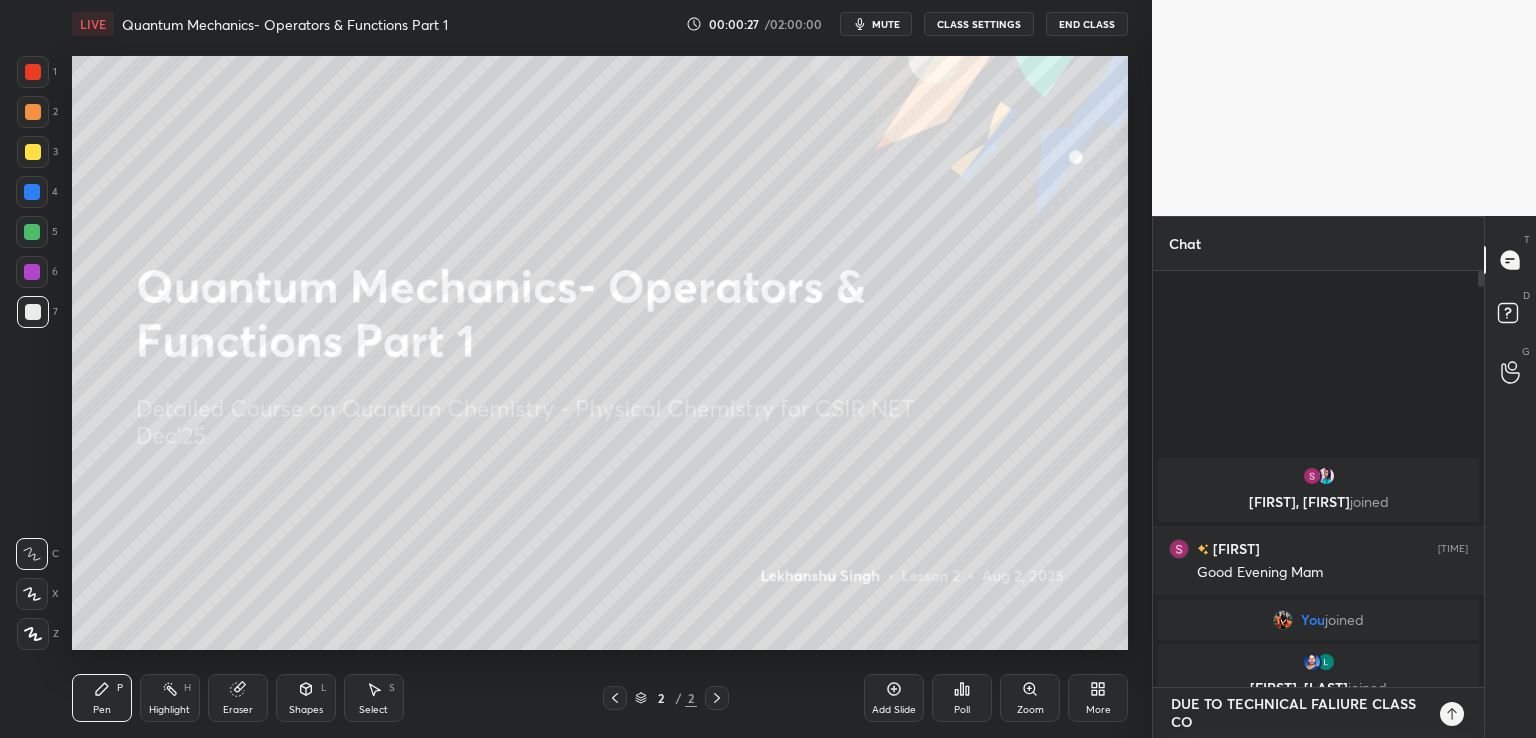 type on "DUE TO TECHNICAL FALIURE CLASS COU" 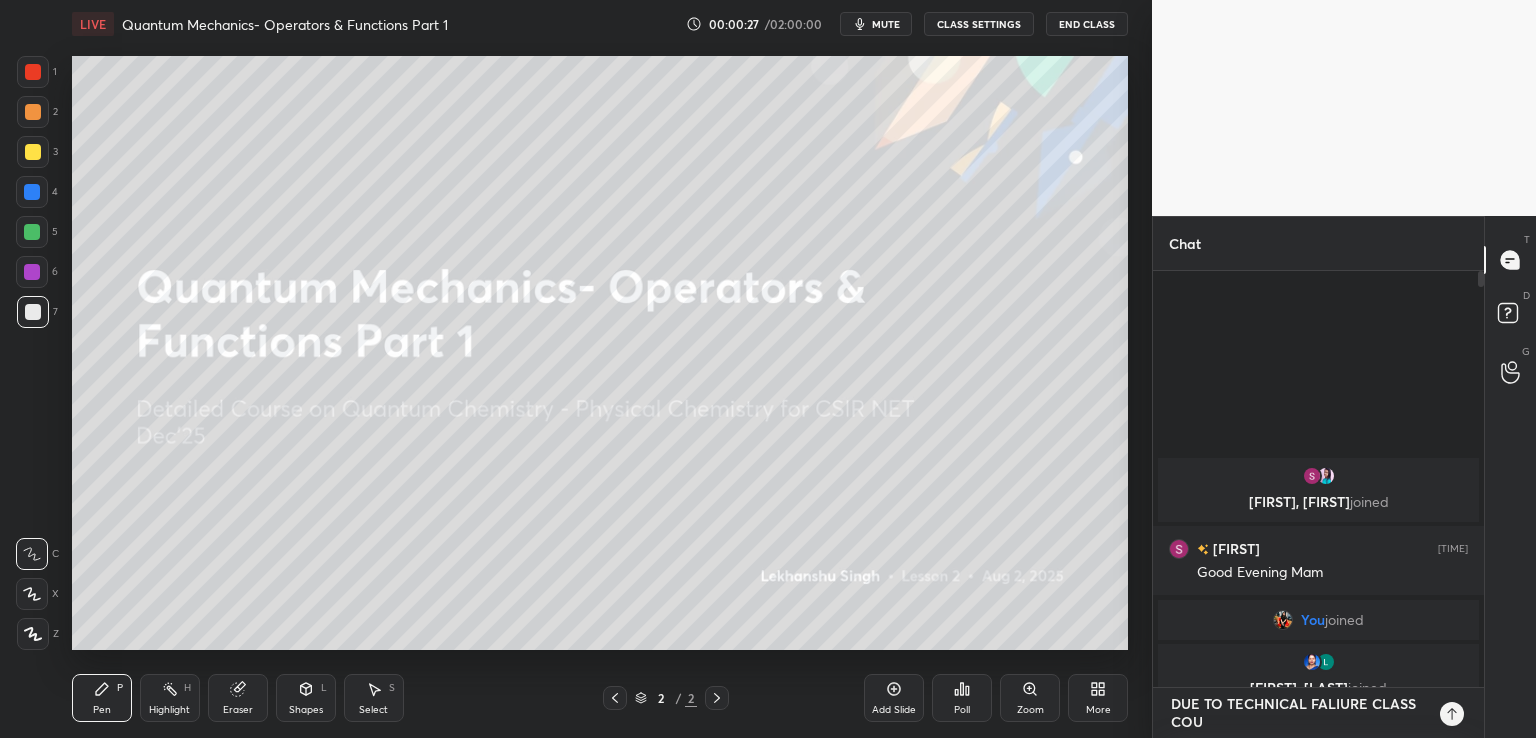 type on "DUE TO TECHNICAL FALIURE CLASS COUL" 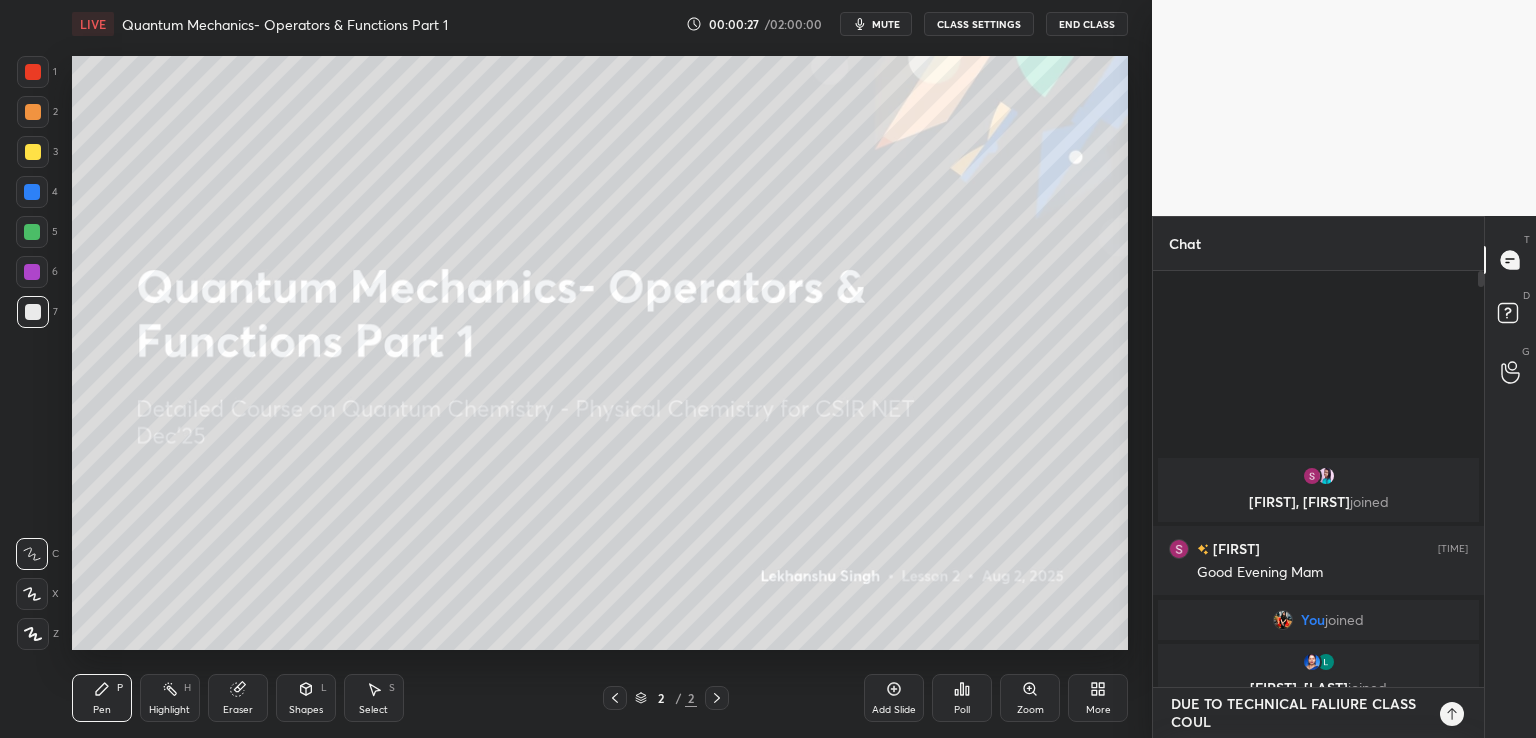 type on "x" 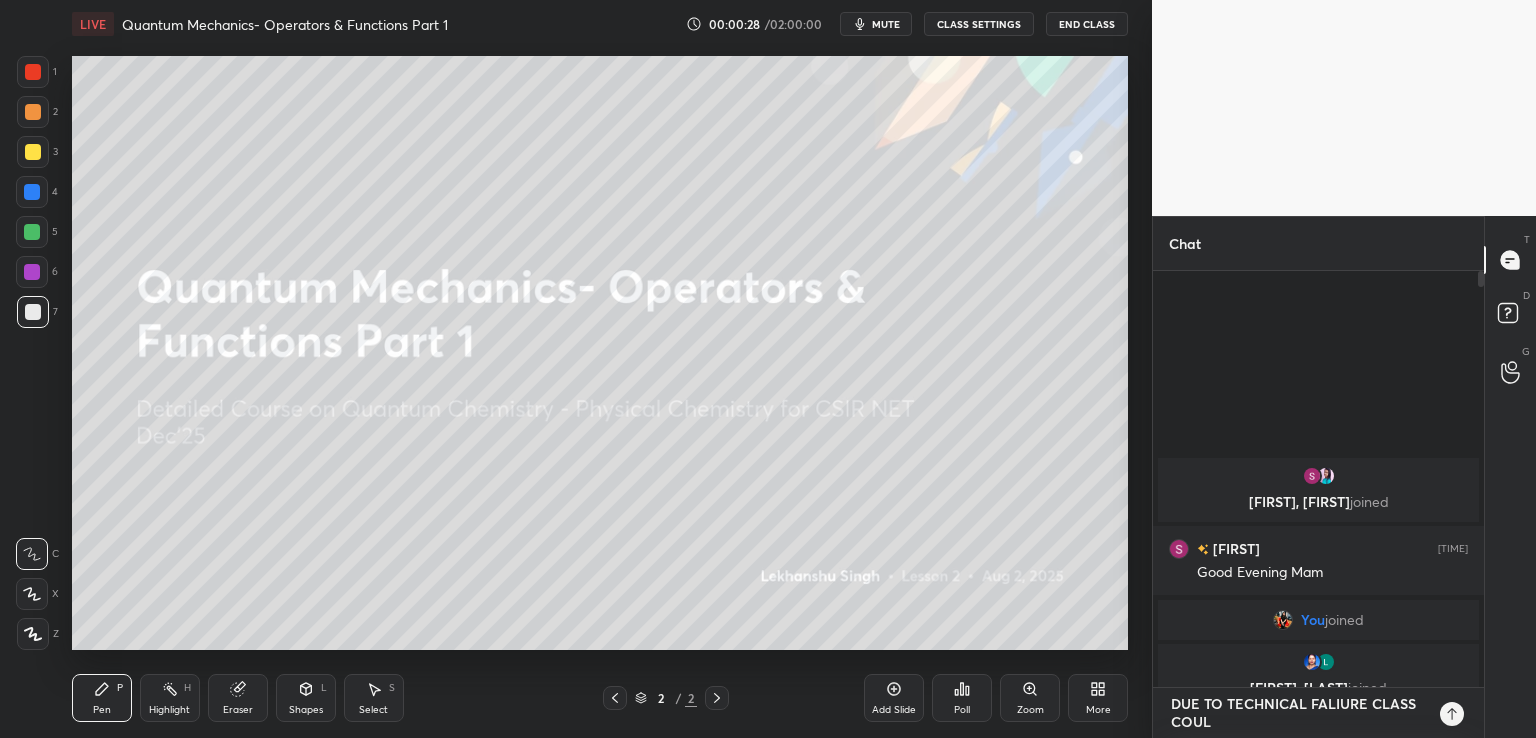 type on "DUE TO TECHNICAL FALIURE CLASS COULD" 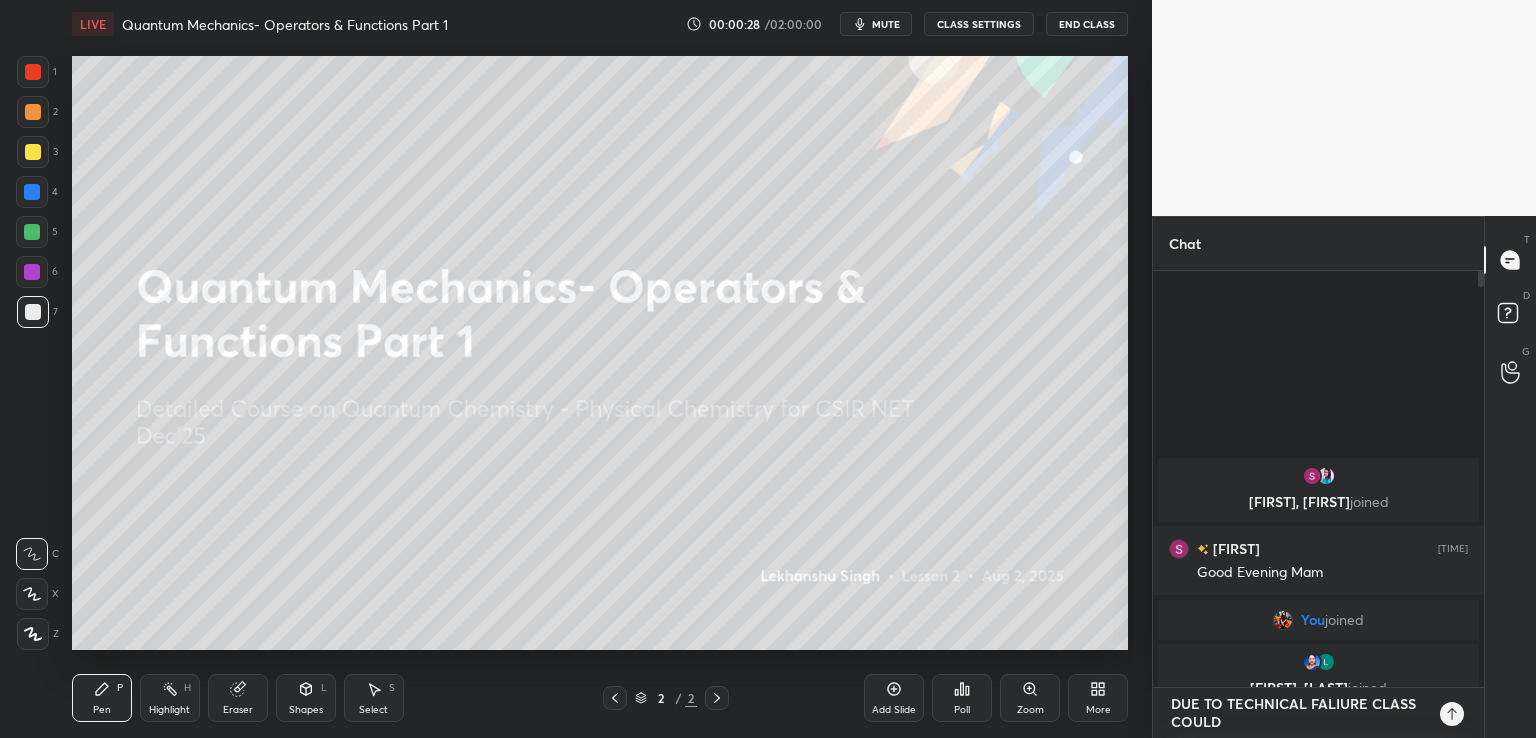 type on "DUE TO TECHNICAL FALIURE CLASS COULD" 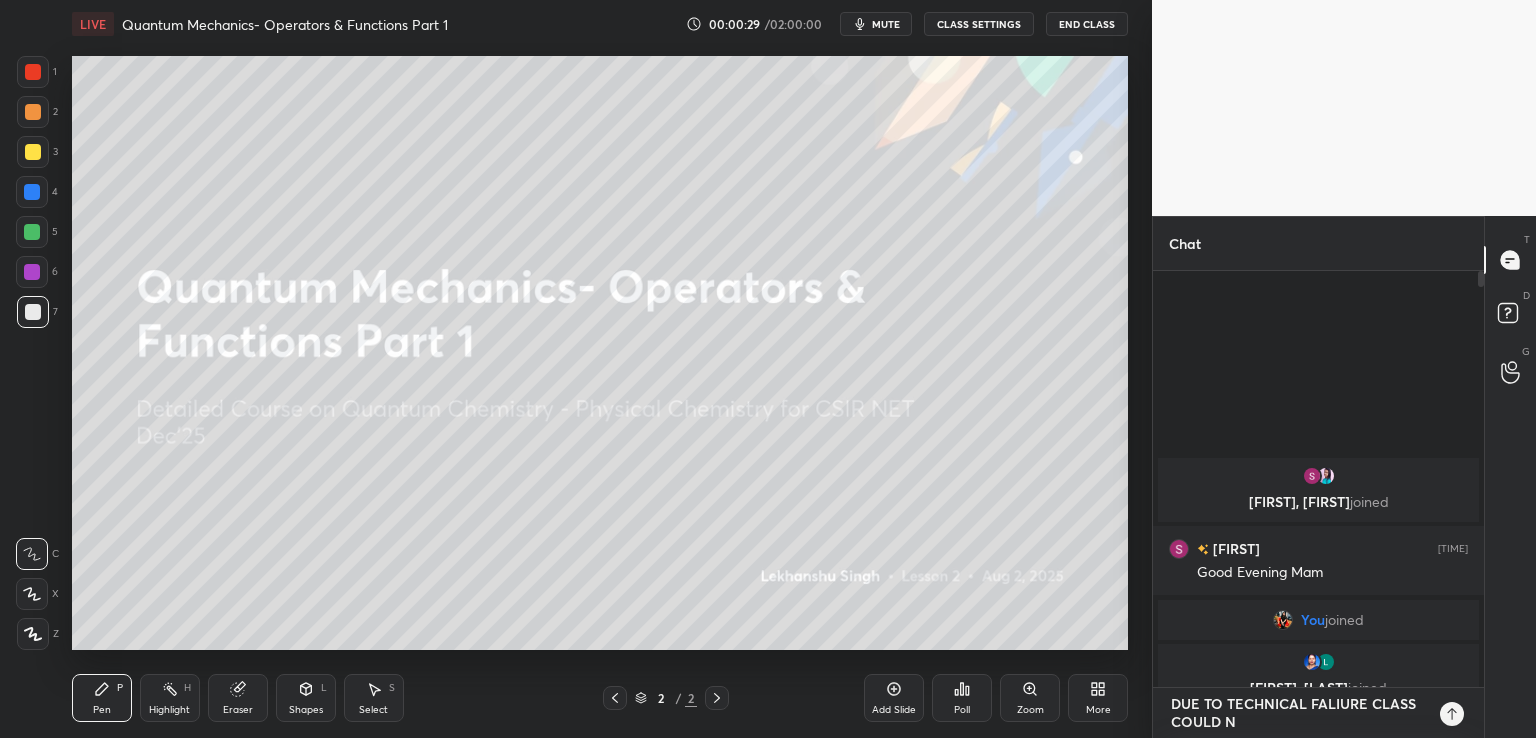 type on "DUE TO TECHNICAL FALIURE CLASS COULD NO" 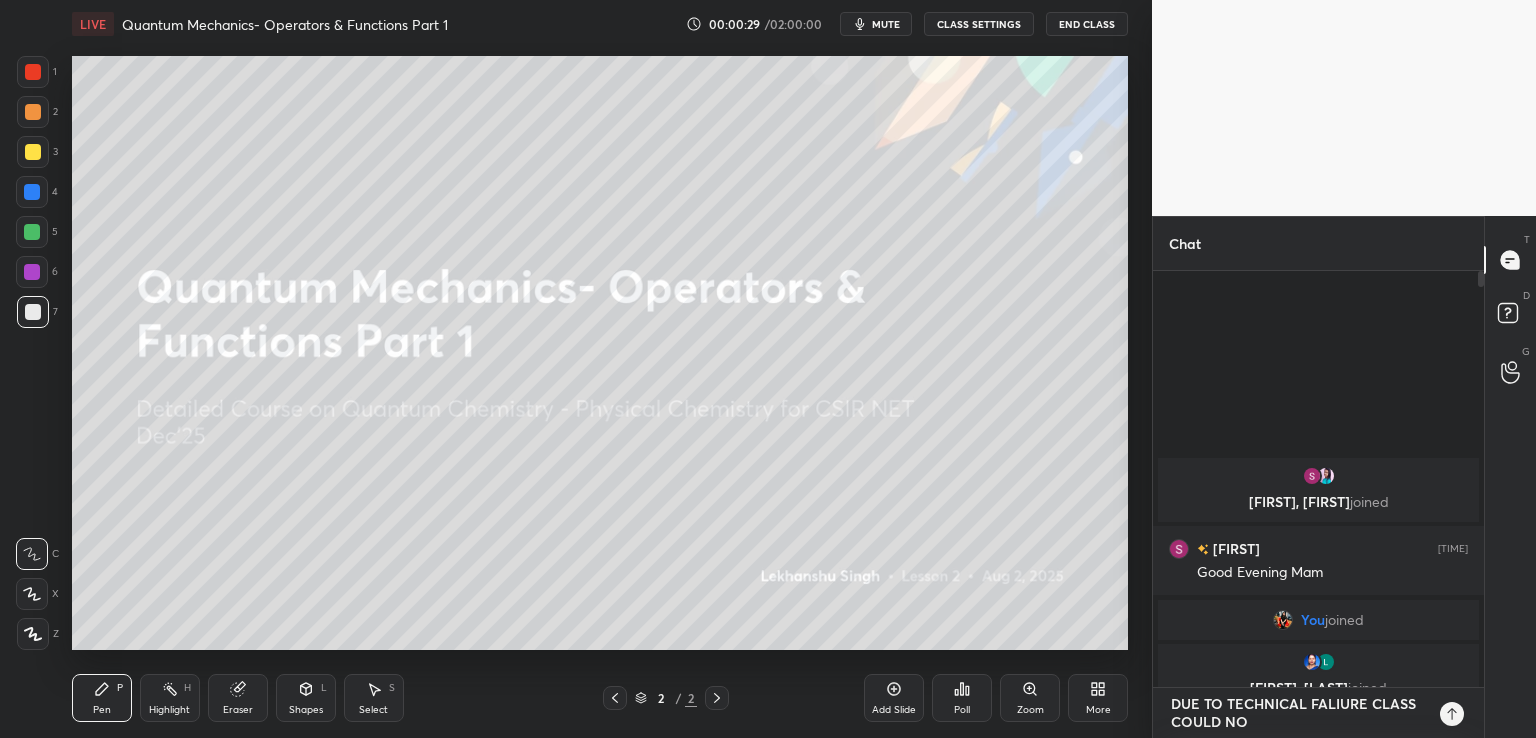 type on "DUE TO TECHNICAL FALIURE CLASS COULD NOT" 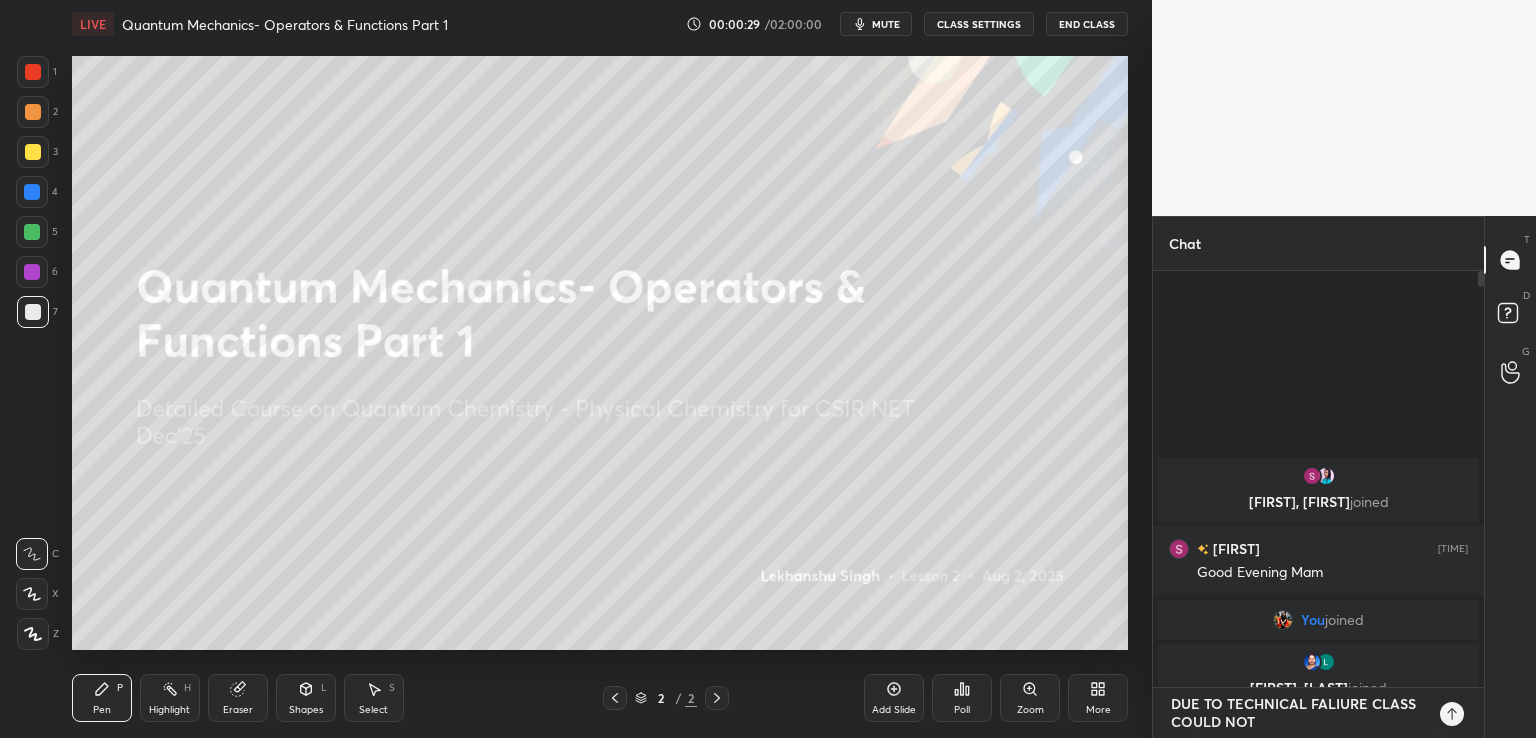 type on "DUE TO TECHNICAL FALIURE CLASS COULD NOT" 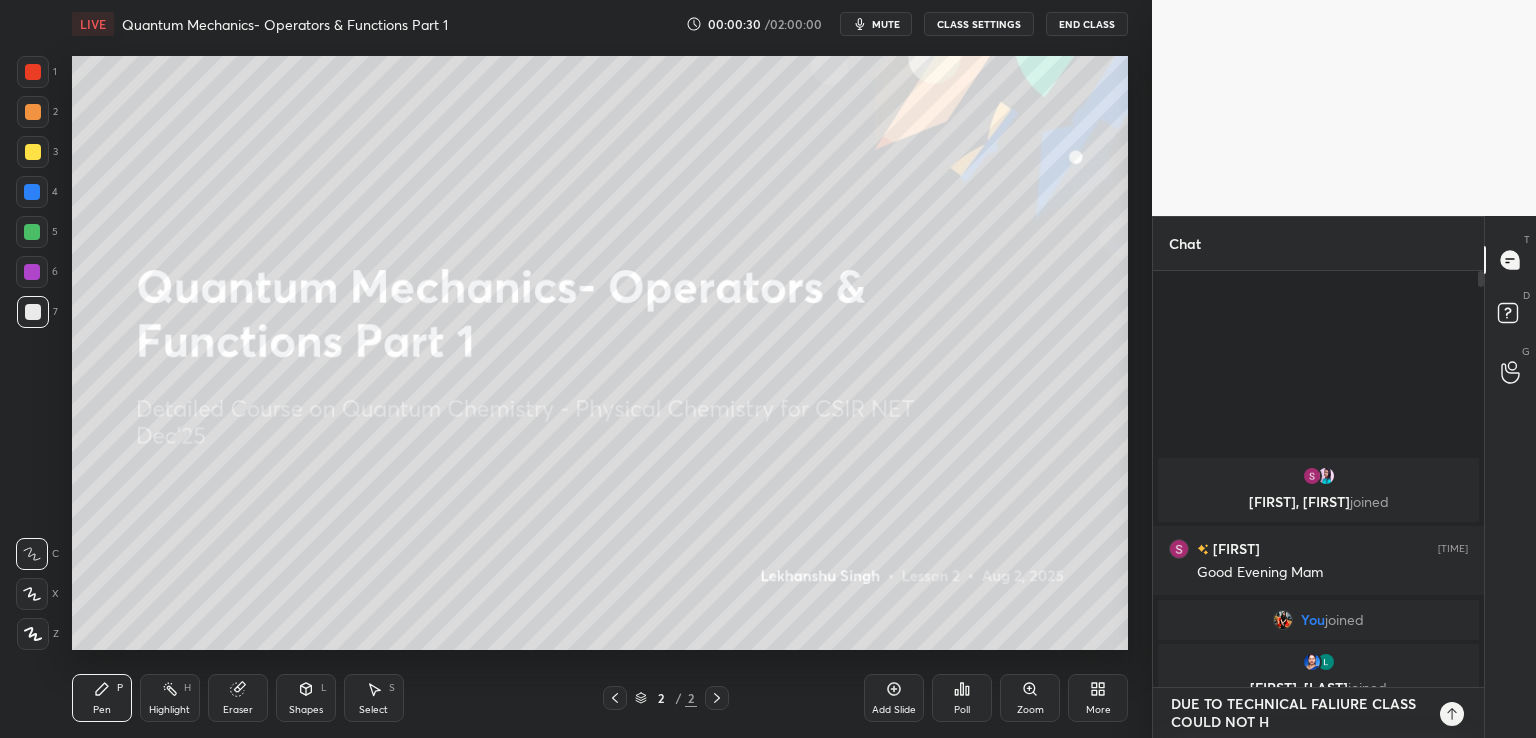type on "DUE TO TECHNICAL FALIURE CLASS COULD NOT HA" 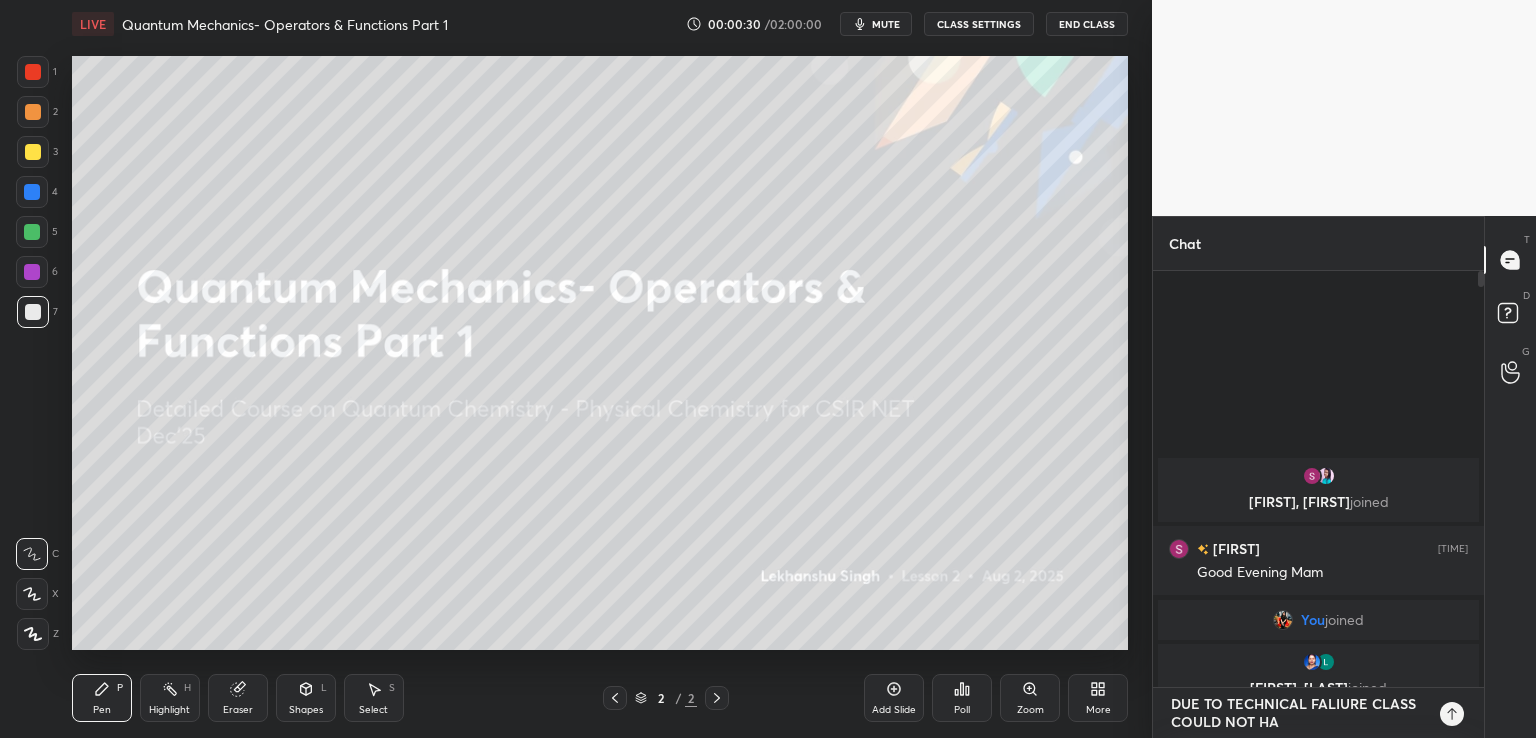 type on "x" 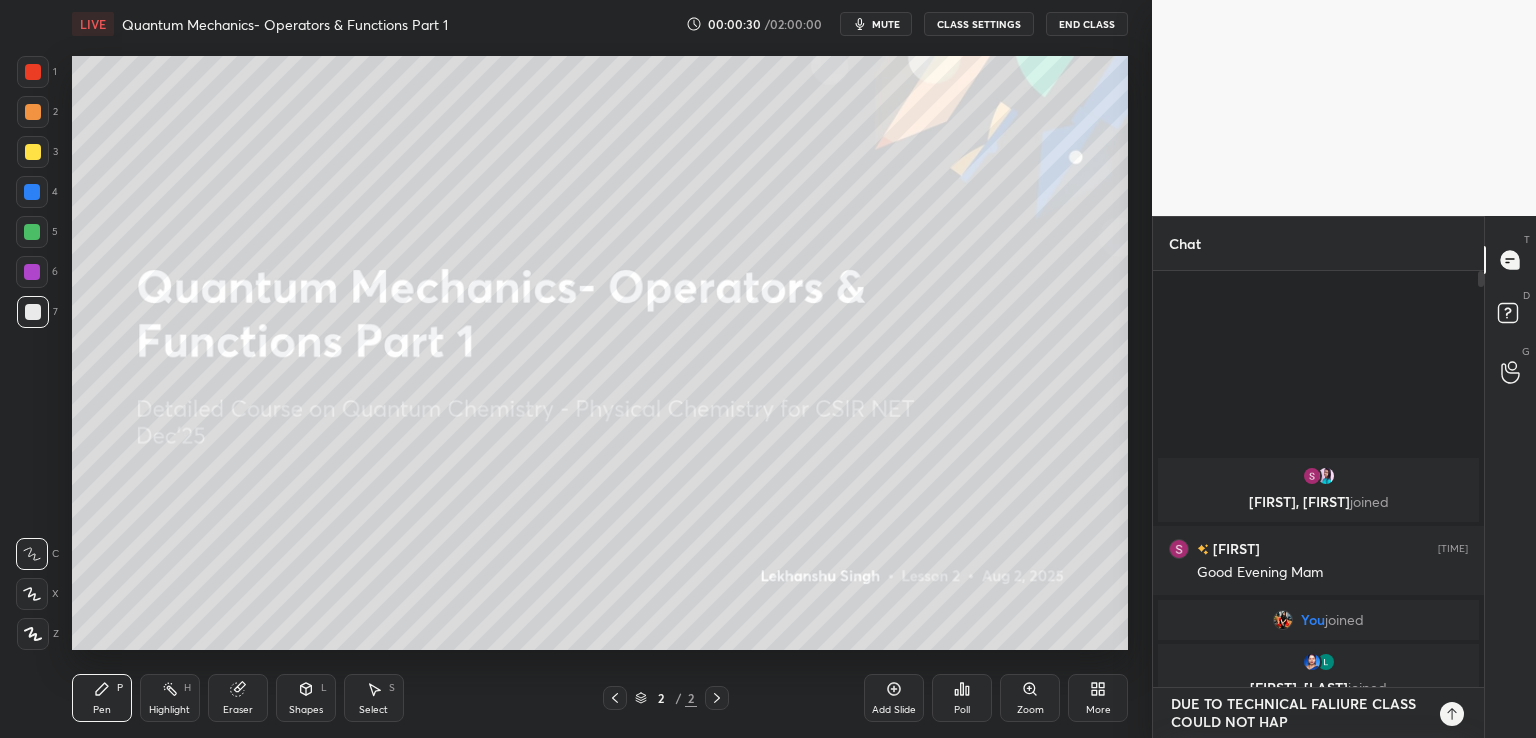 type on "DUE TO TECHNICAL FALIURE CLASS COULD NOT HAPP" 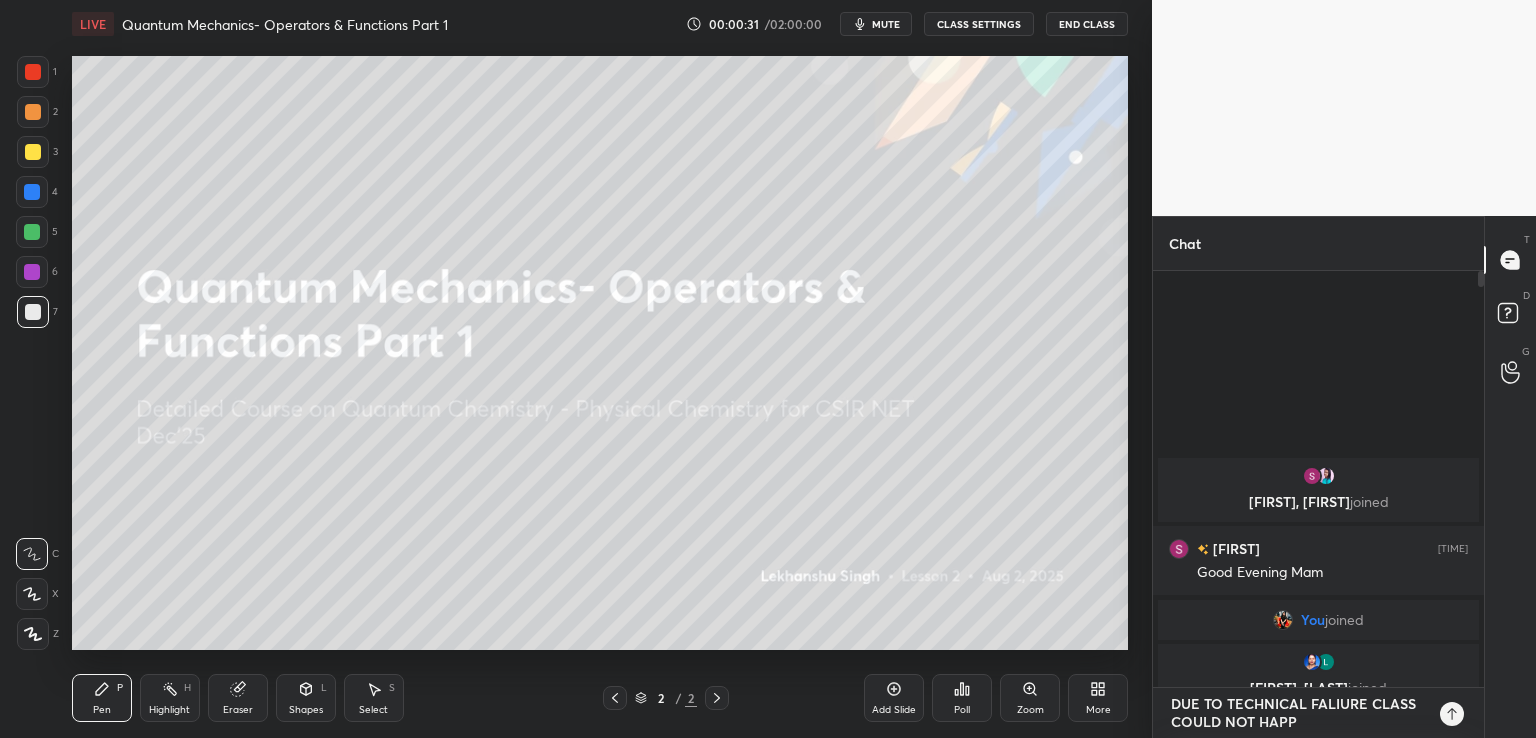 type on "DUE TO TECHNICAL FALIURE CLASS COULD NOT HAPPN" 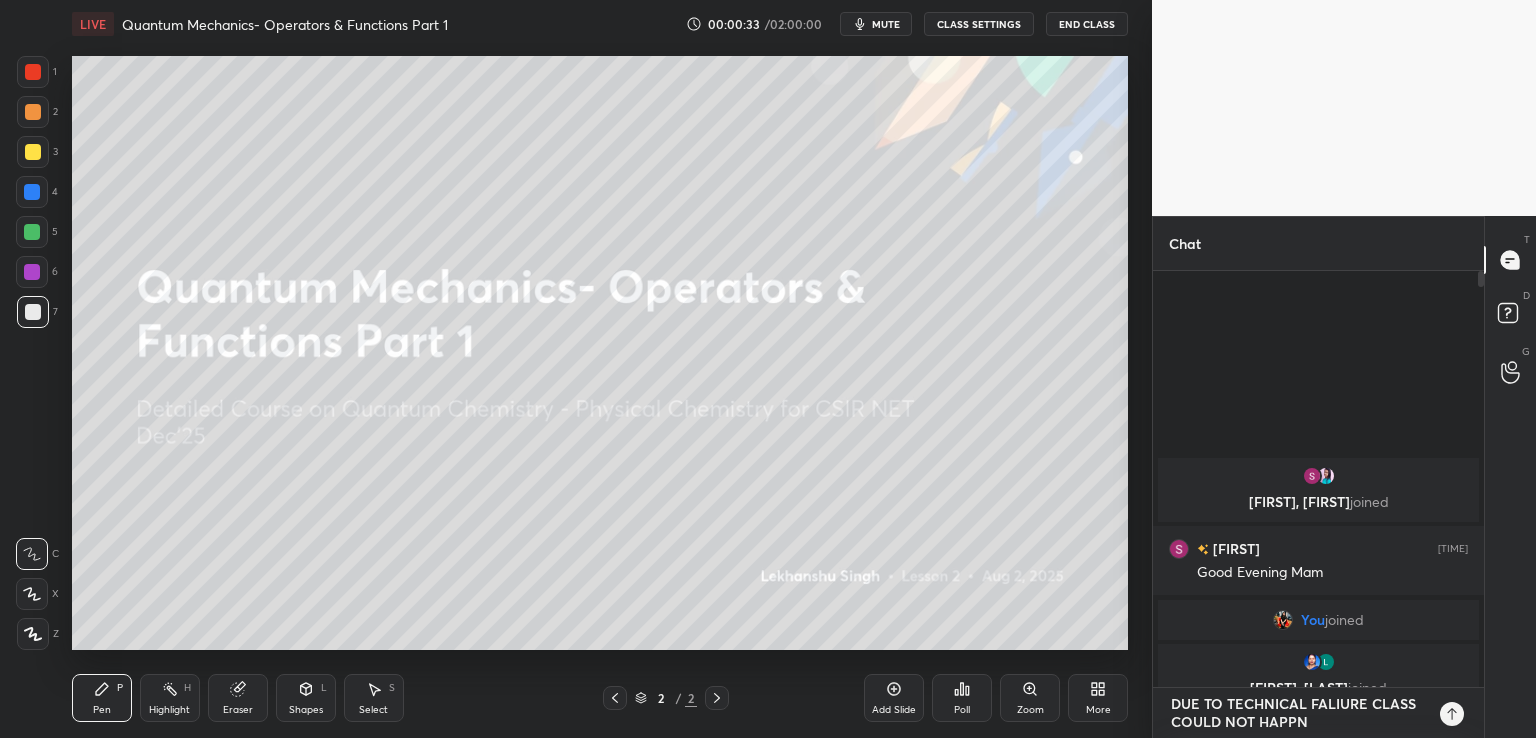 type on "DUE TO TECHNICAL FALIURE CLASS COULD NOT HAPP" 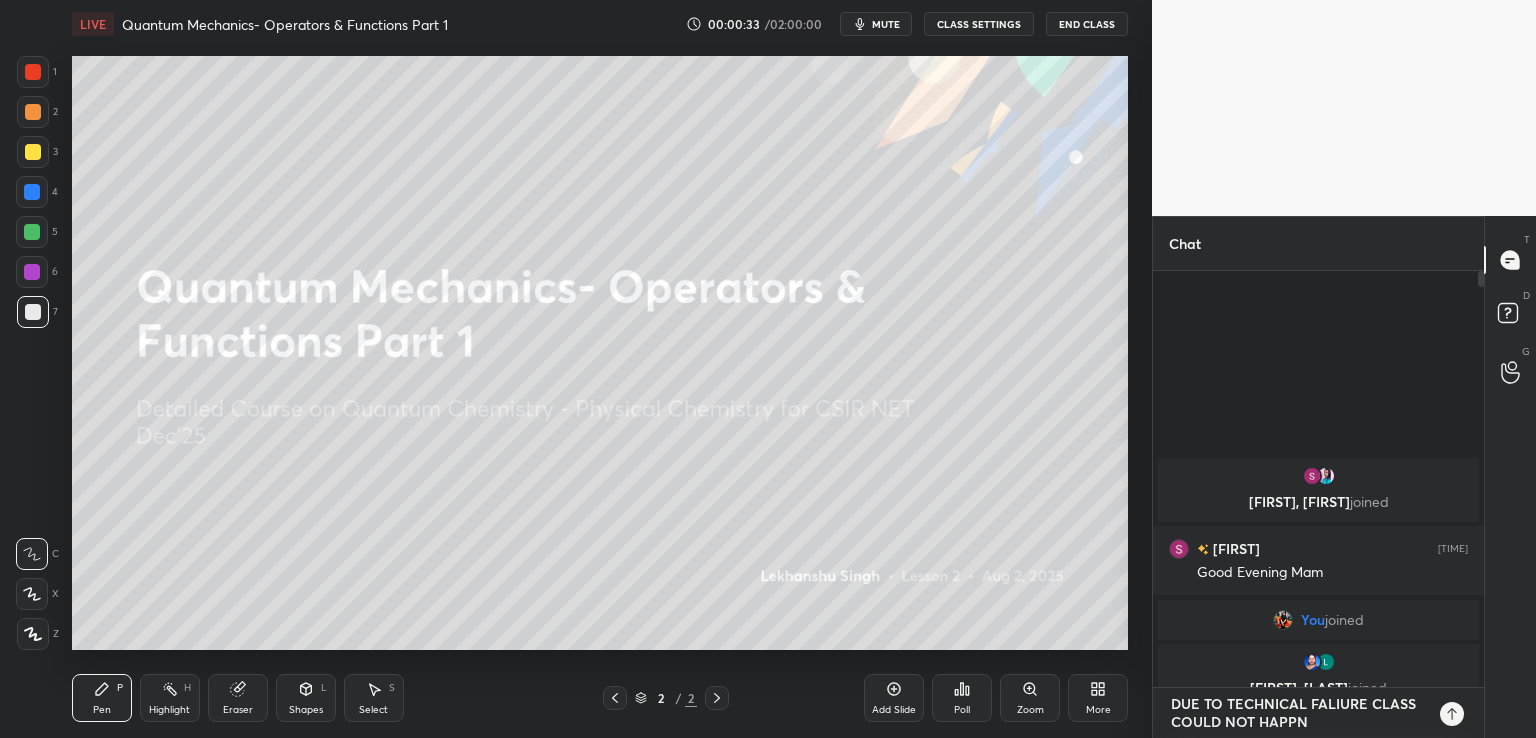 type on "x" 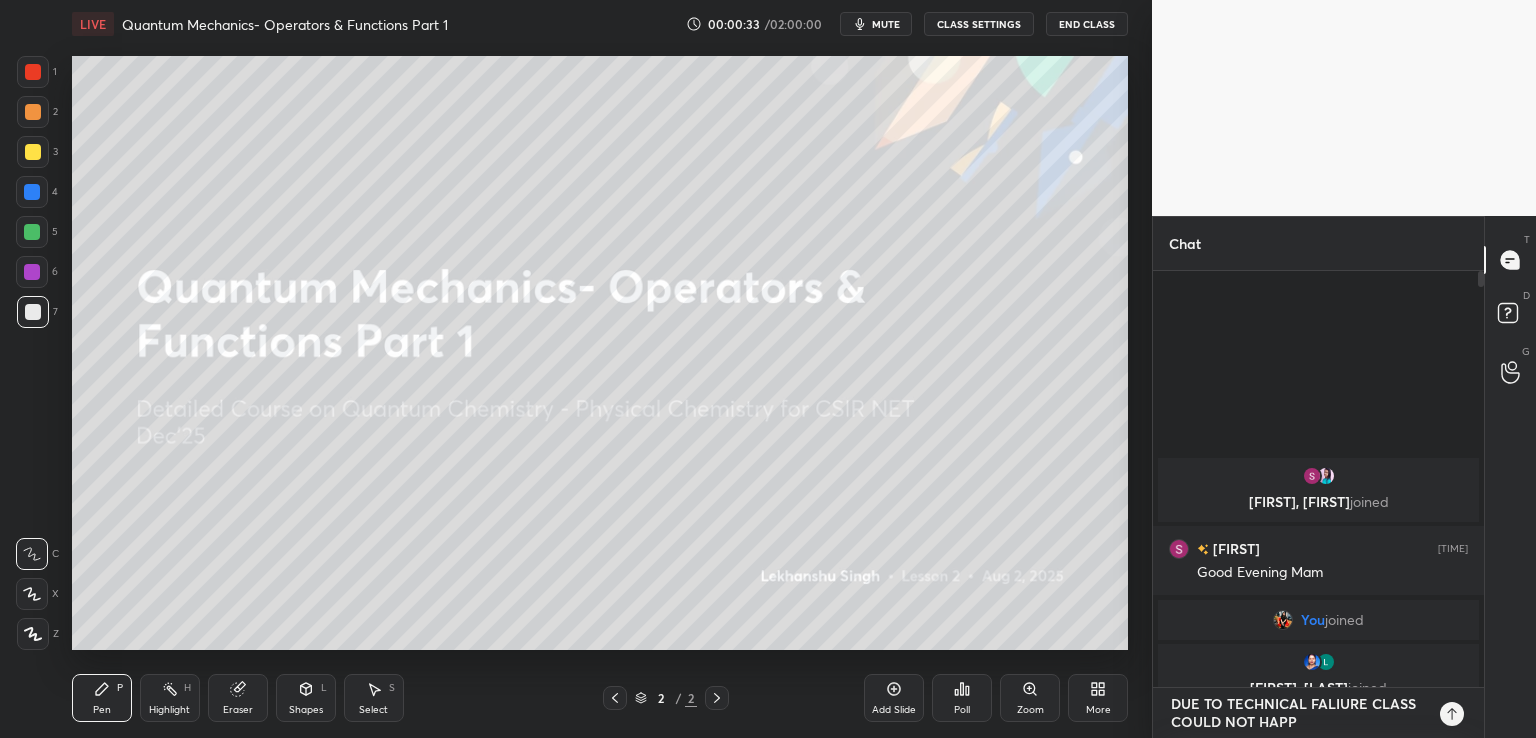 type on "DUE TO TECHNICAL FALIURE CLASS COULD NOT HAPPE" 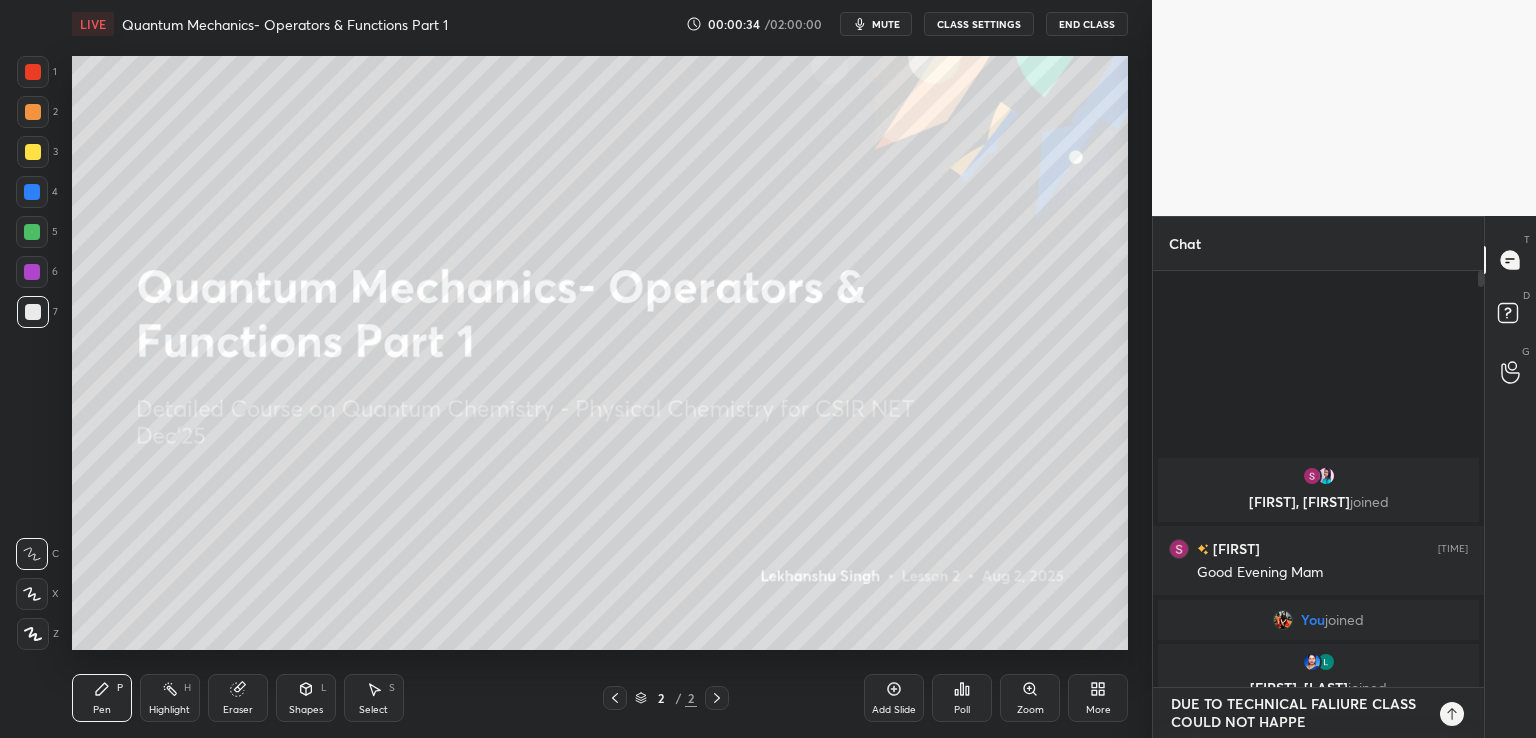 type on "DUE TO TECHNICAL FALIURE CLASS COULD NOT HAPPEN" 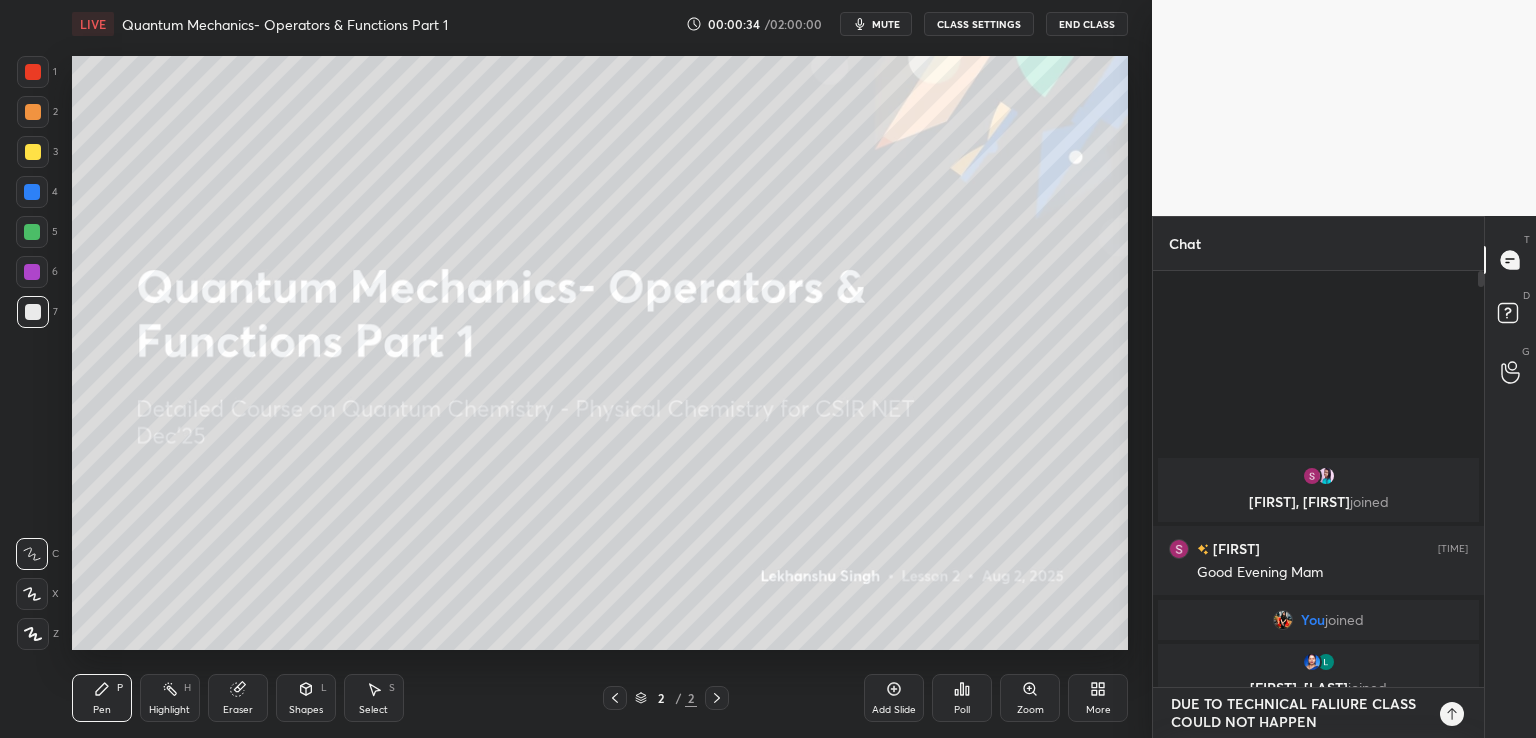type on "DUE TO TECHNICAL FALIURE CLASS COULD NOT HAPPEN" 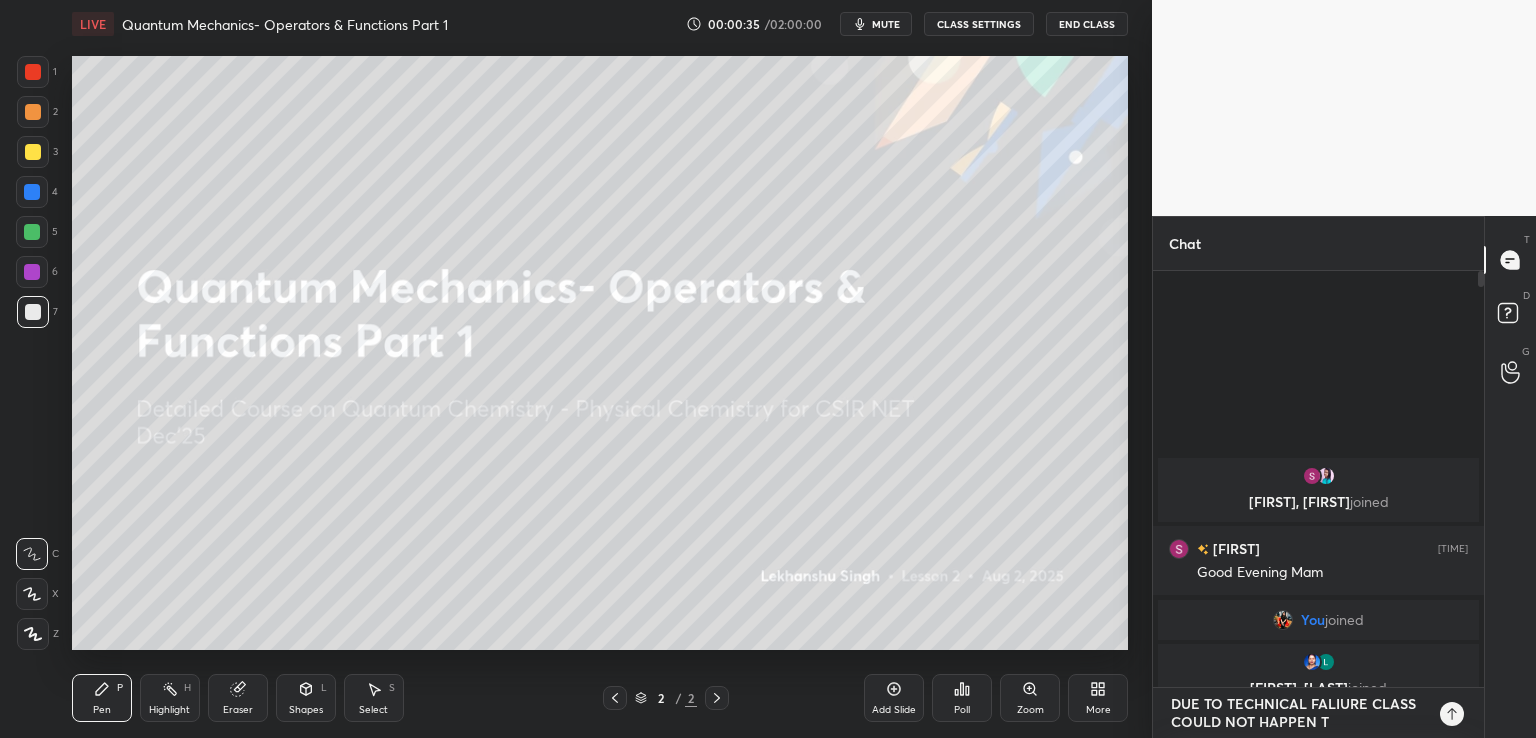 type on "DUE TO TECHNICAL FALIURE CLASS COULD NOT HAPPEN TO" 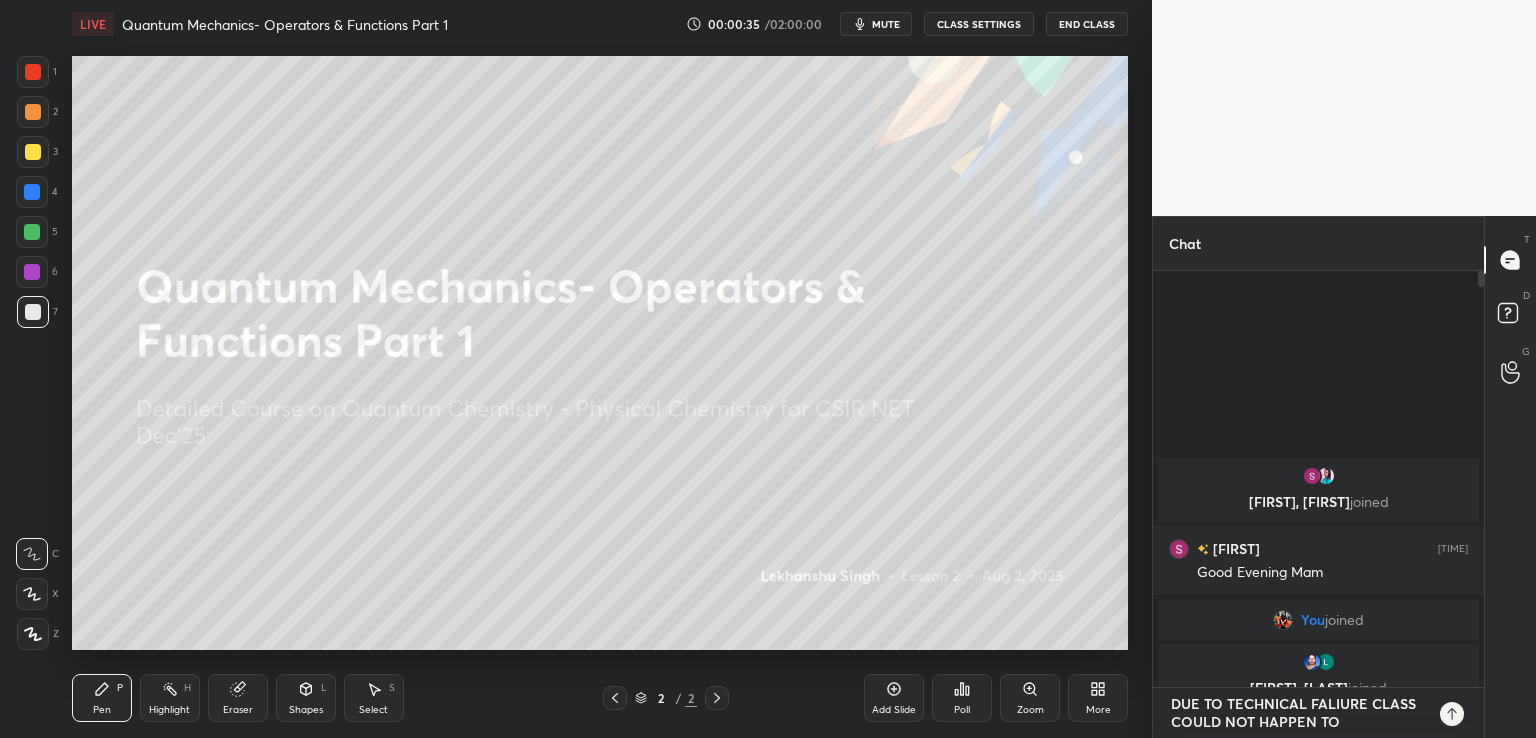 type on "DUE TO TECHNICAL FALIURE CLASS COULD NOT HAPPEN TOD" 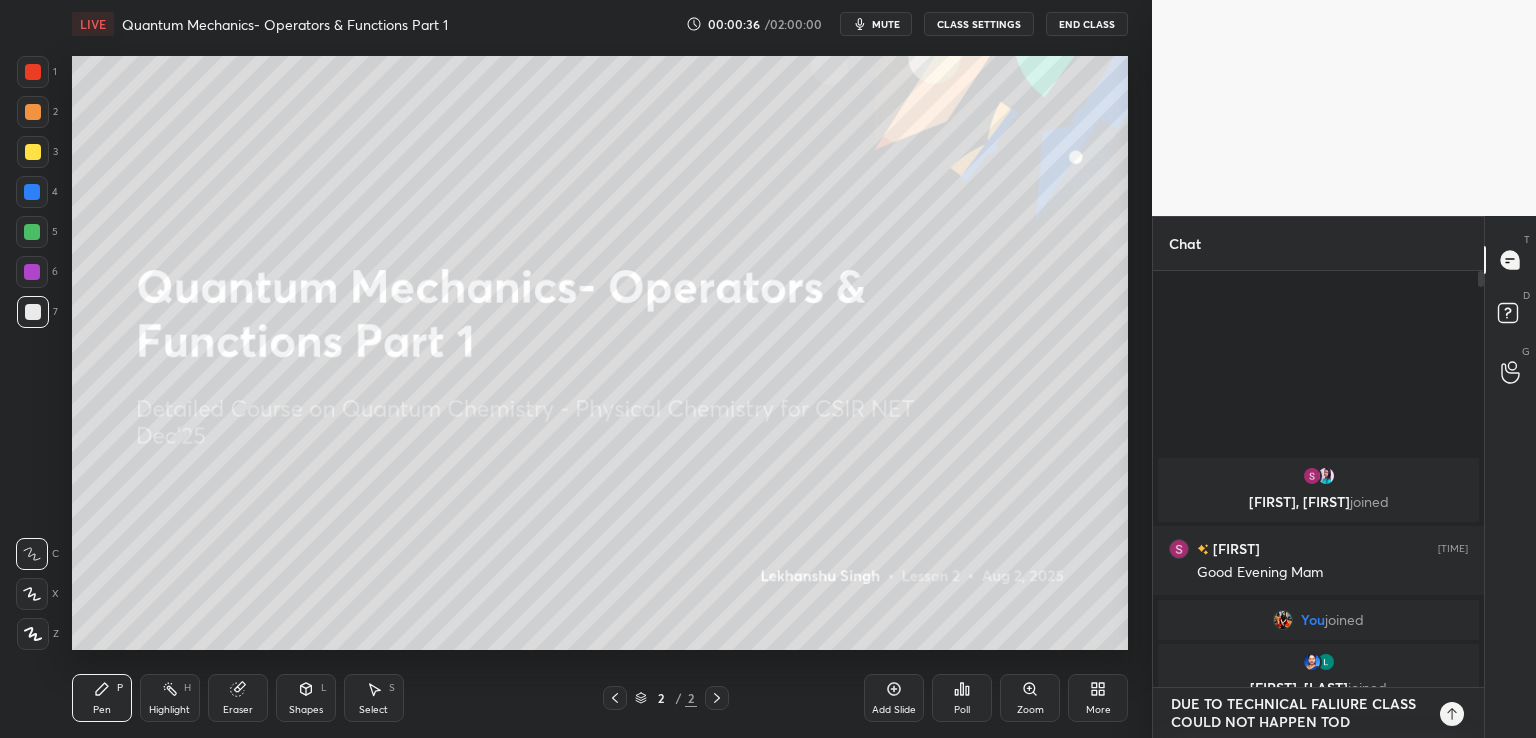 type on "DUE TO TECHNICAL FALIURE CLASS COULD NOT HAPPEN TODA" 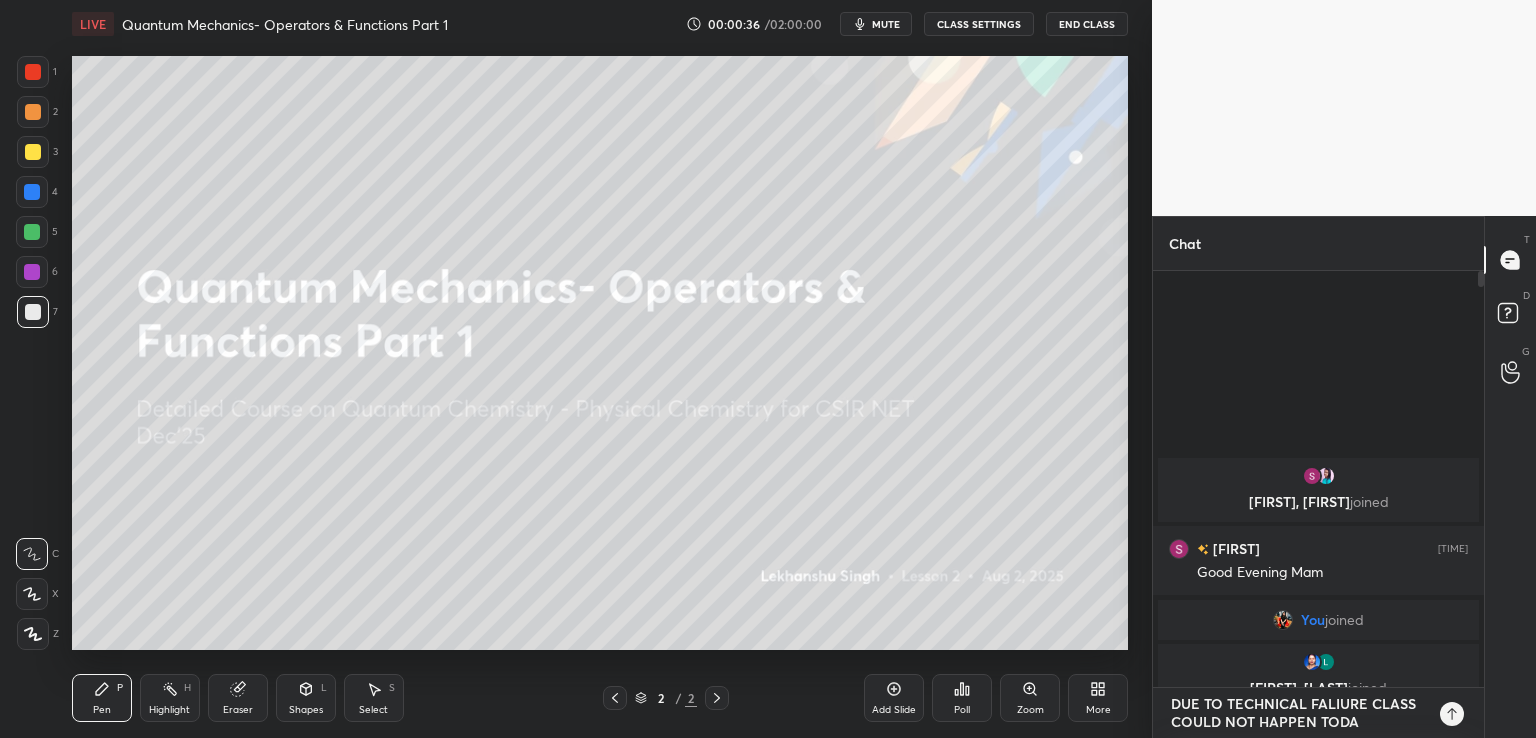 type on "DUE TO TECHNICAL FALIURE CLASS COULD NOT HAPPEN TODAY" 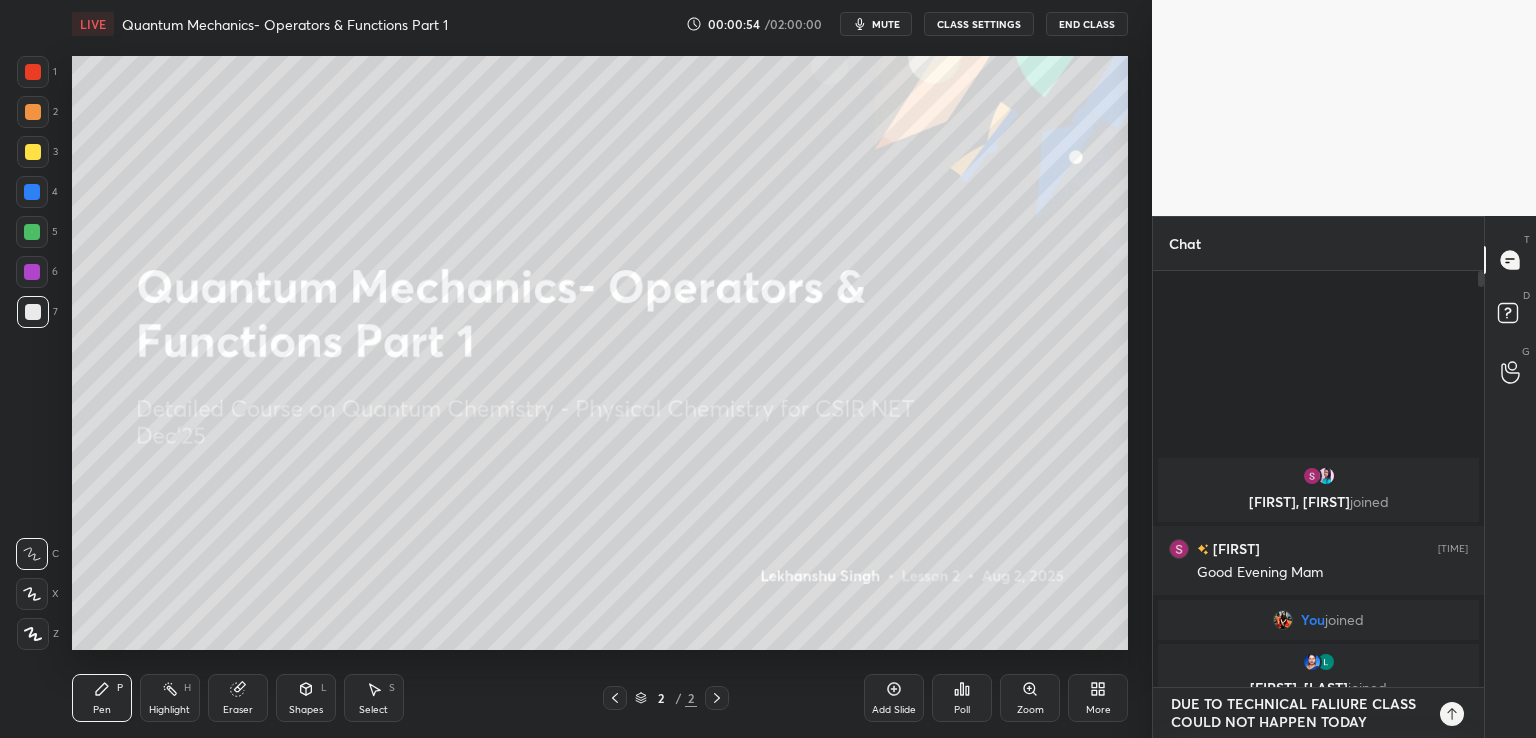 click on "DUE TO TECHNICAL FALIURE CLASS COULD NOT HAPPEN TODAY" at bounding box center [1298, 713] 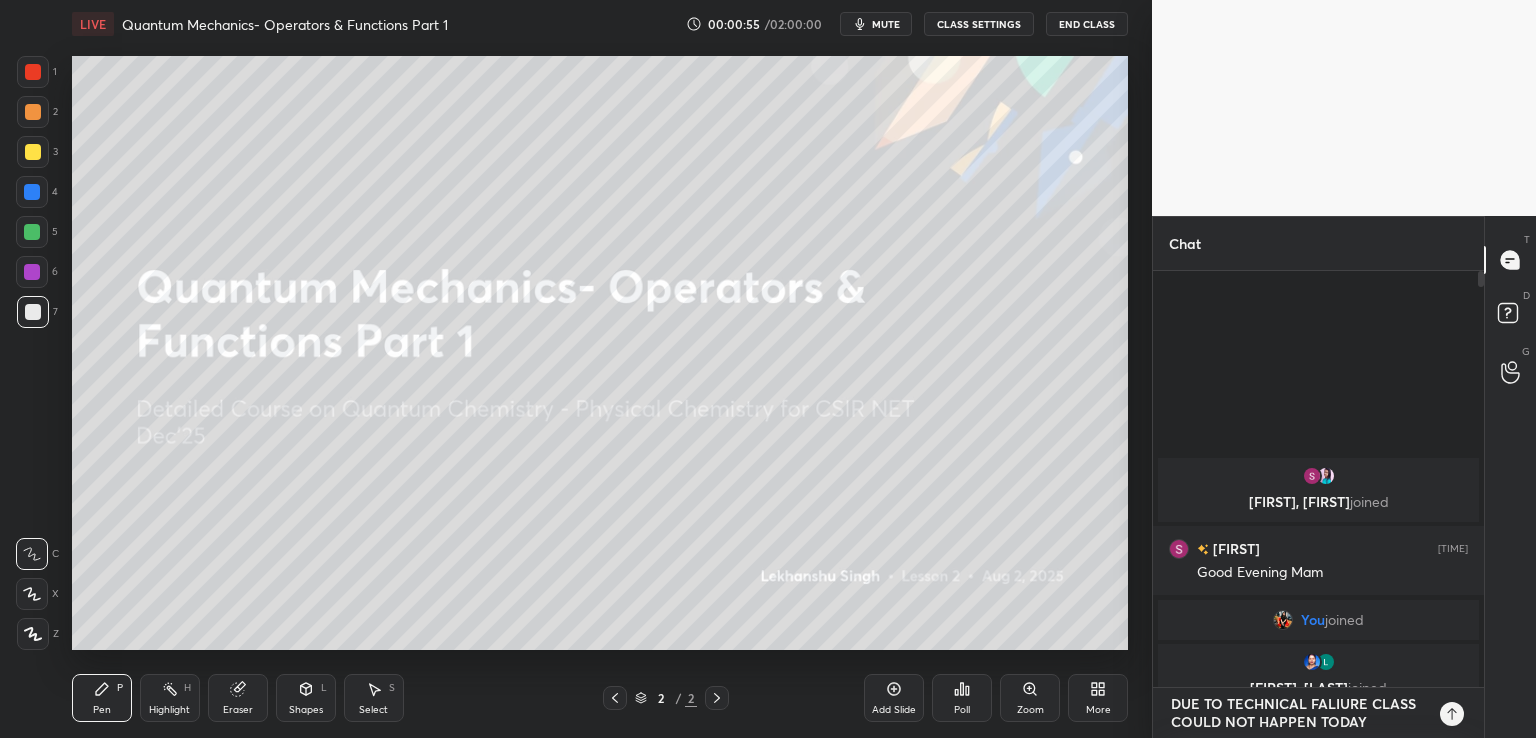 type on "DUE TO TECHNICAL FAILIURE CLASS COULD NOT HAPPEN TODAY" 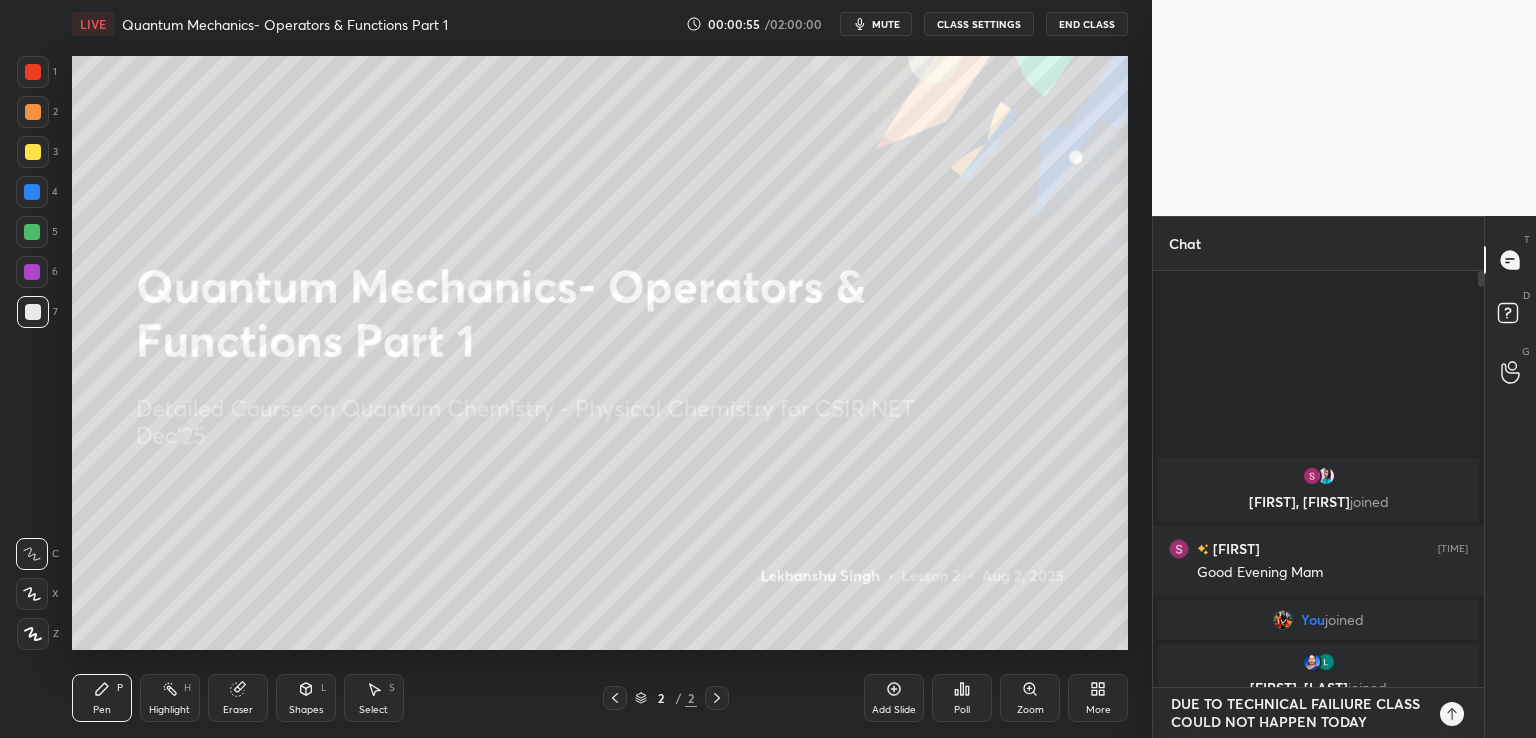 type on "x" 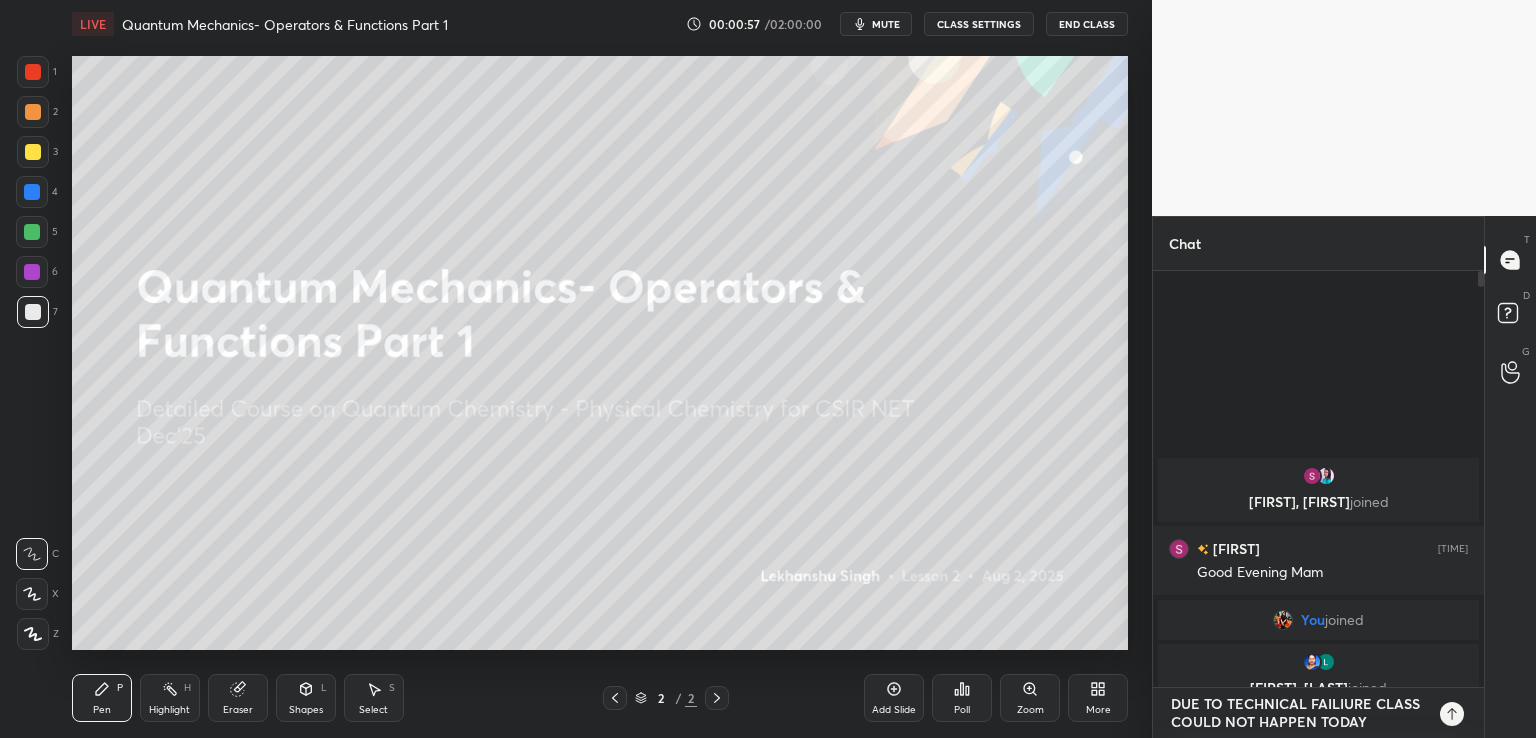click on "DUE TO TECHNICAL FAILIURE CLASS COULD NOT HAPPEN TODAY" at bounding box center (1298, 713) 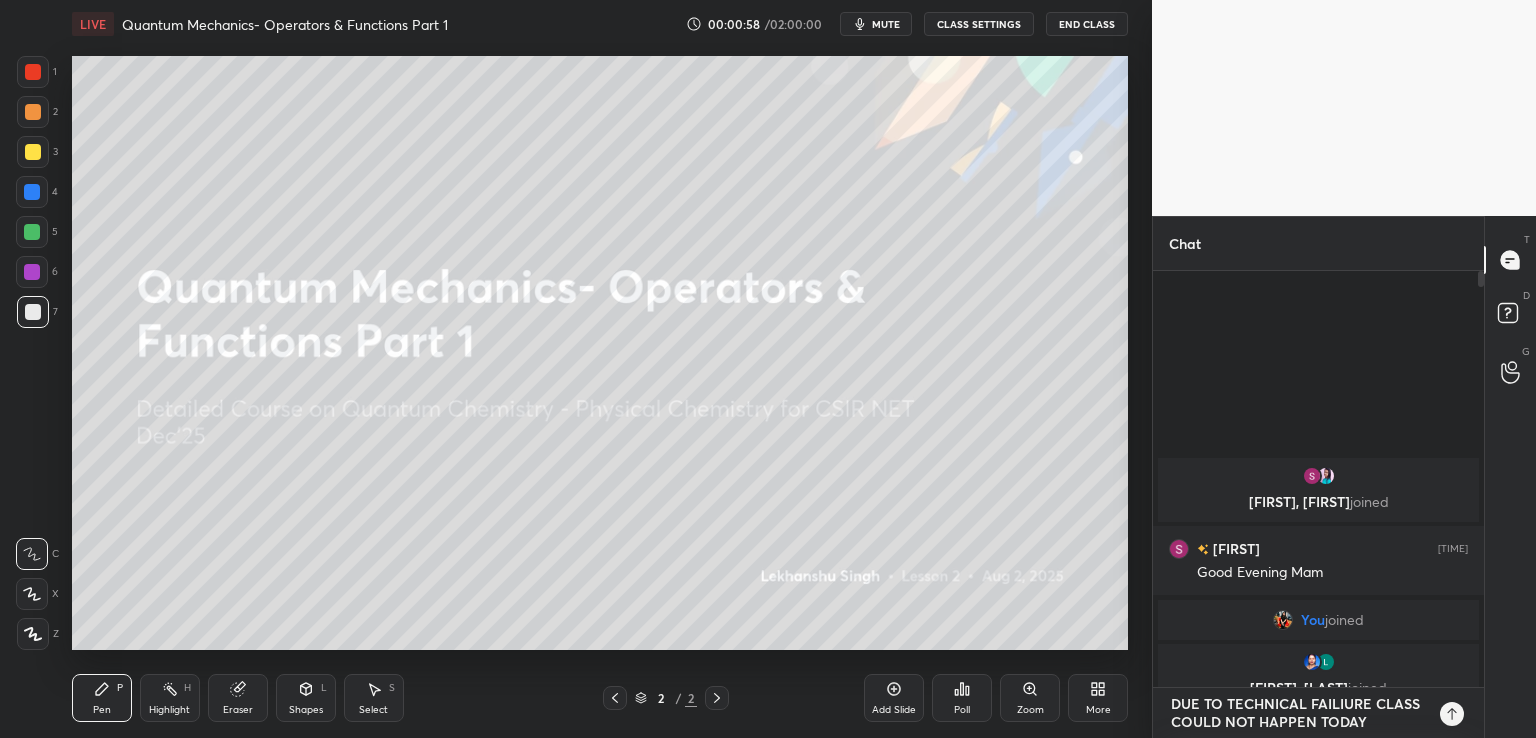 type on "DUE TO TECHNICAL FAILURE CLASS COULD NOT HAPPEN TODAY" 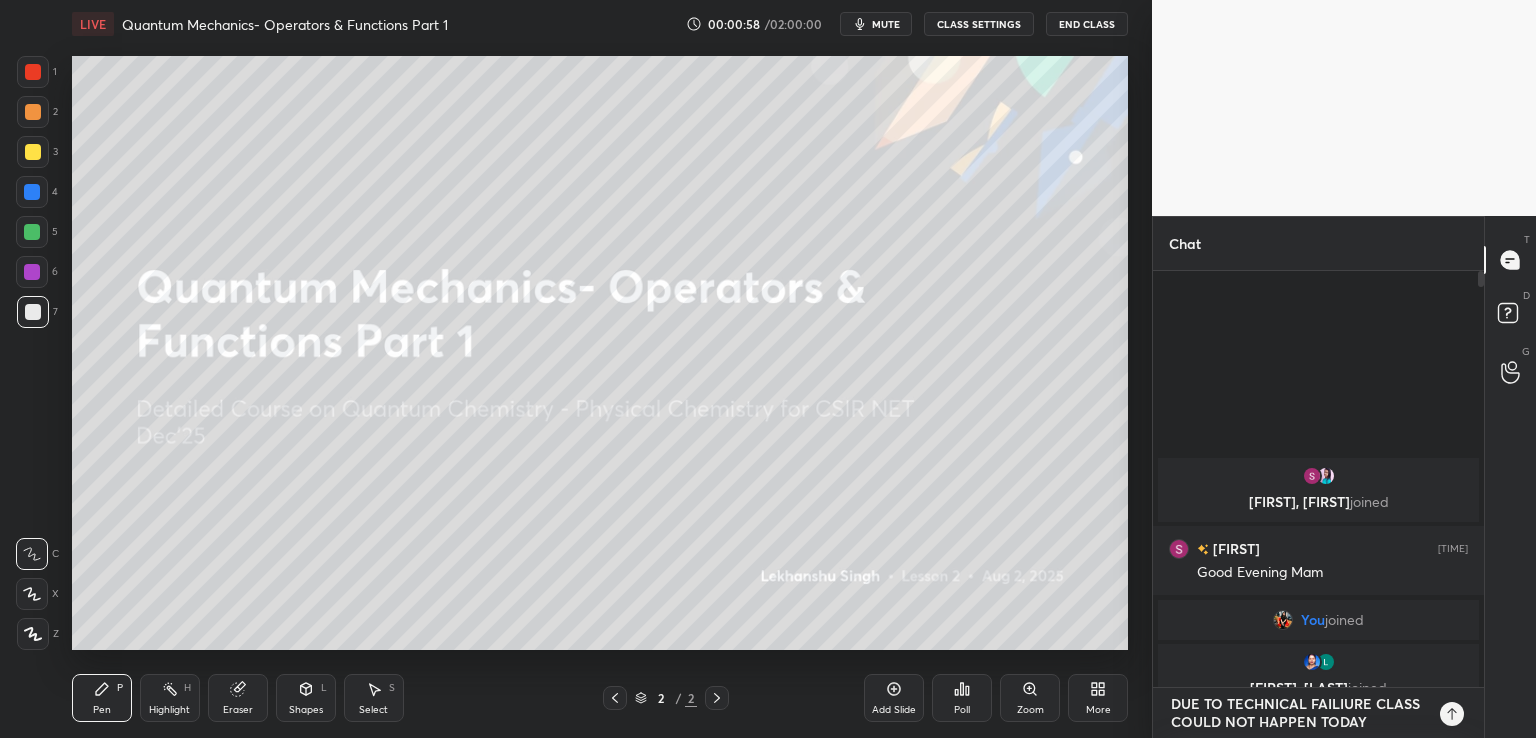 type on "x" 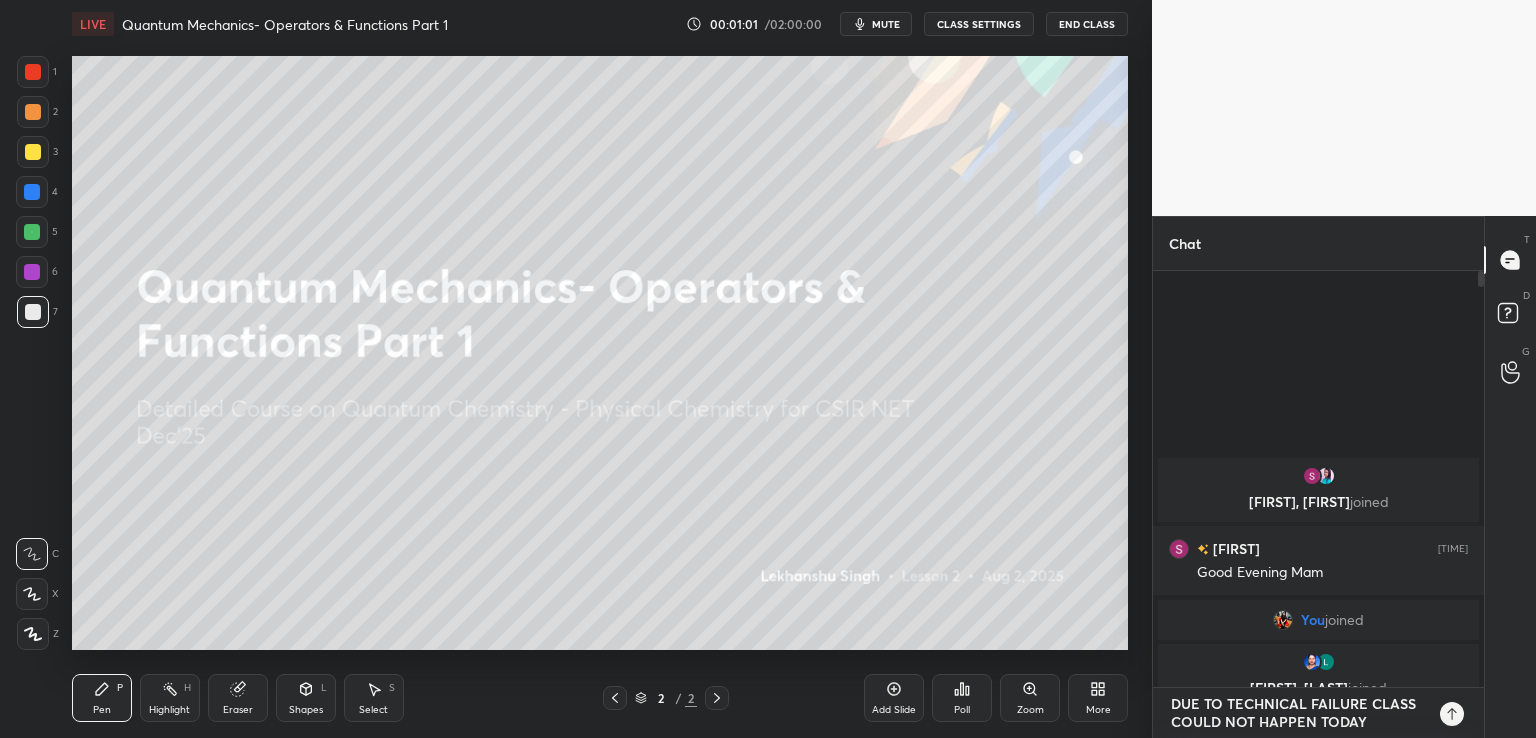 click on "DUE TO TECHNICAL FAILURE CLASS COULD NOT HAPPEN TODAY" at bounding box center [1298, 713] 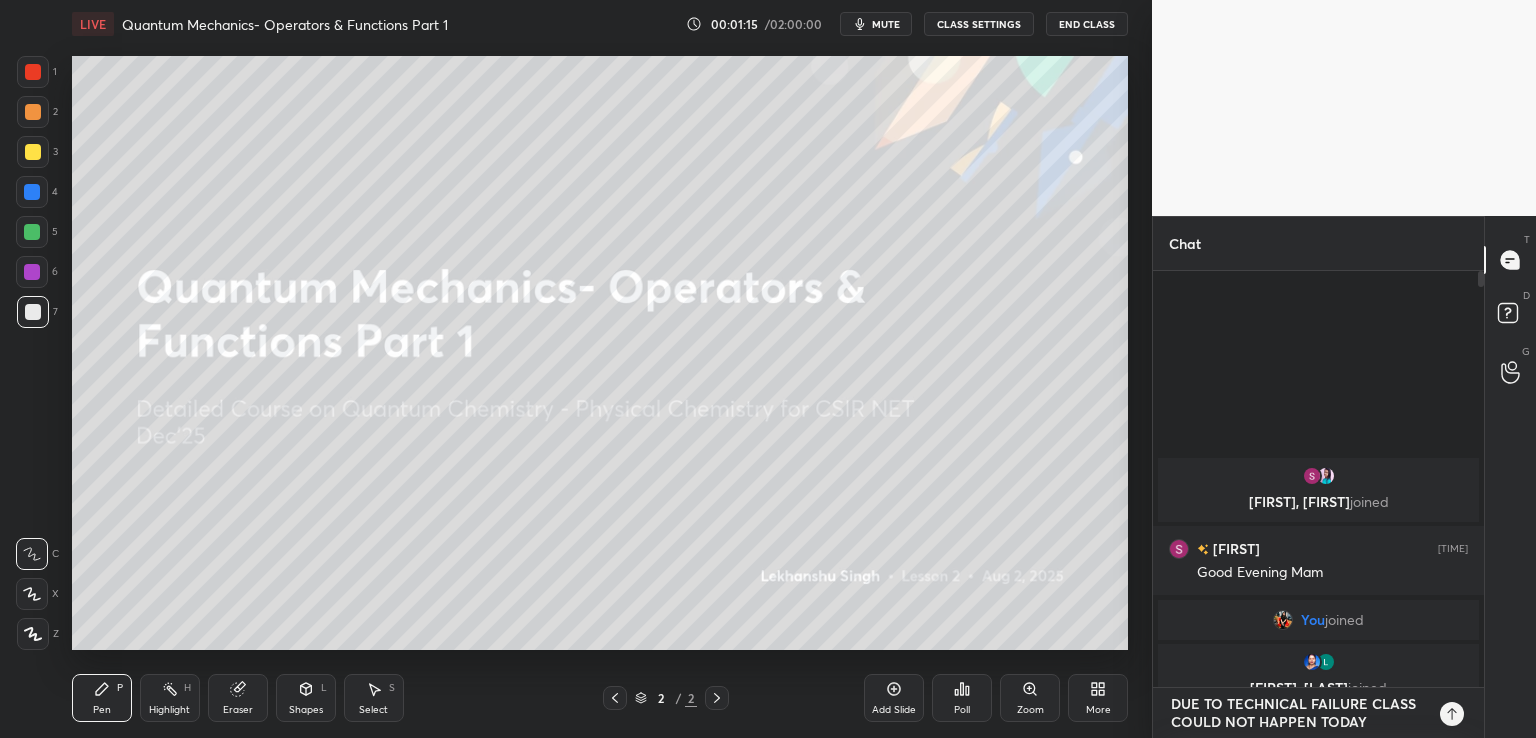 type on "DUE TO TECHNICAL FAILURE CLASS COULD NOT HAPPEN TODAY" 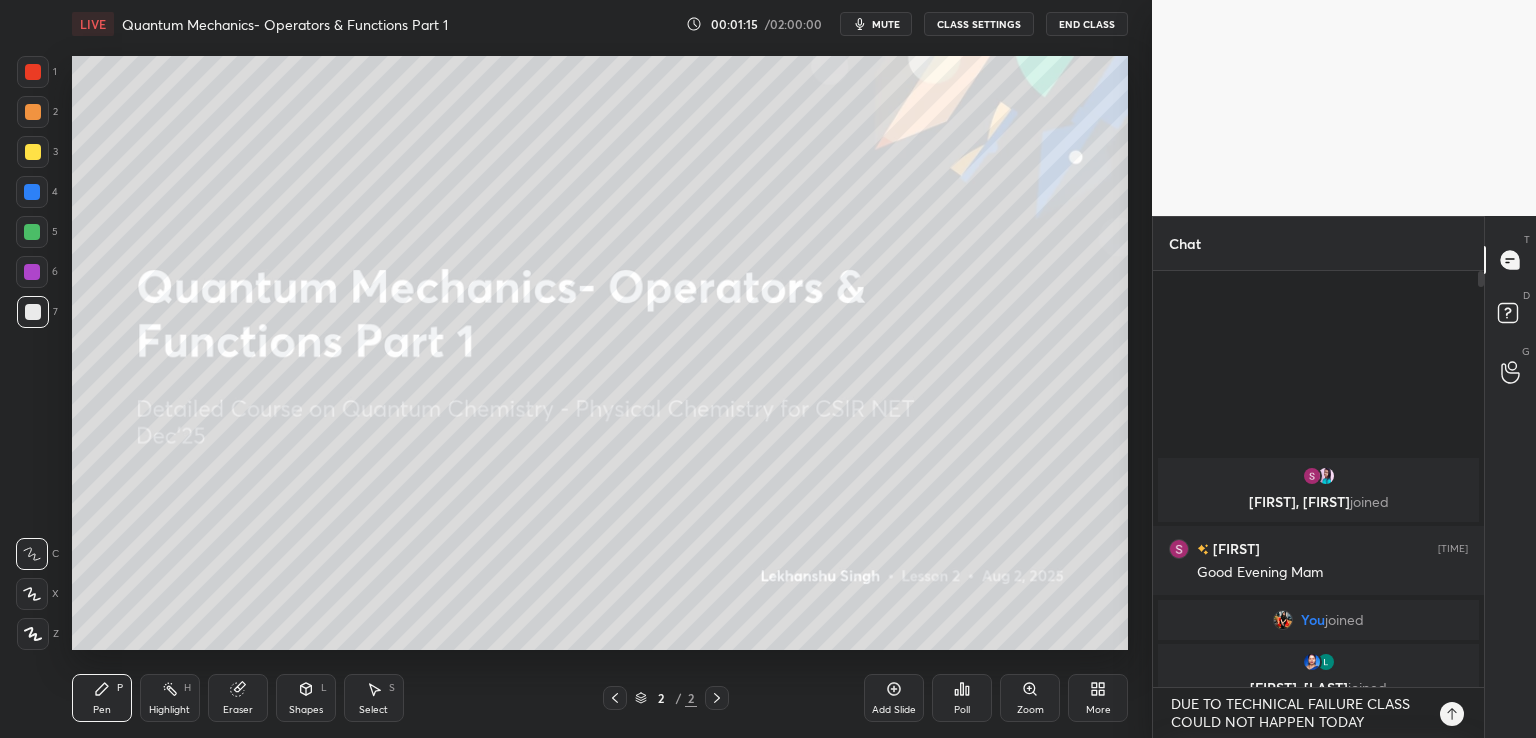 type on "x" 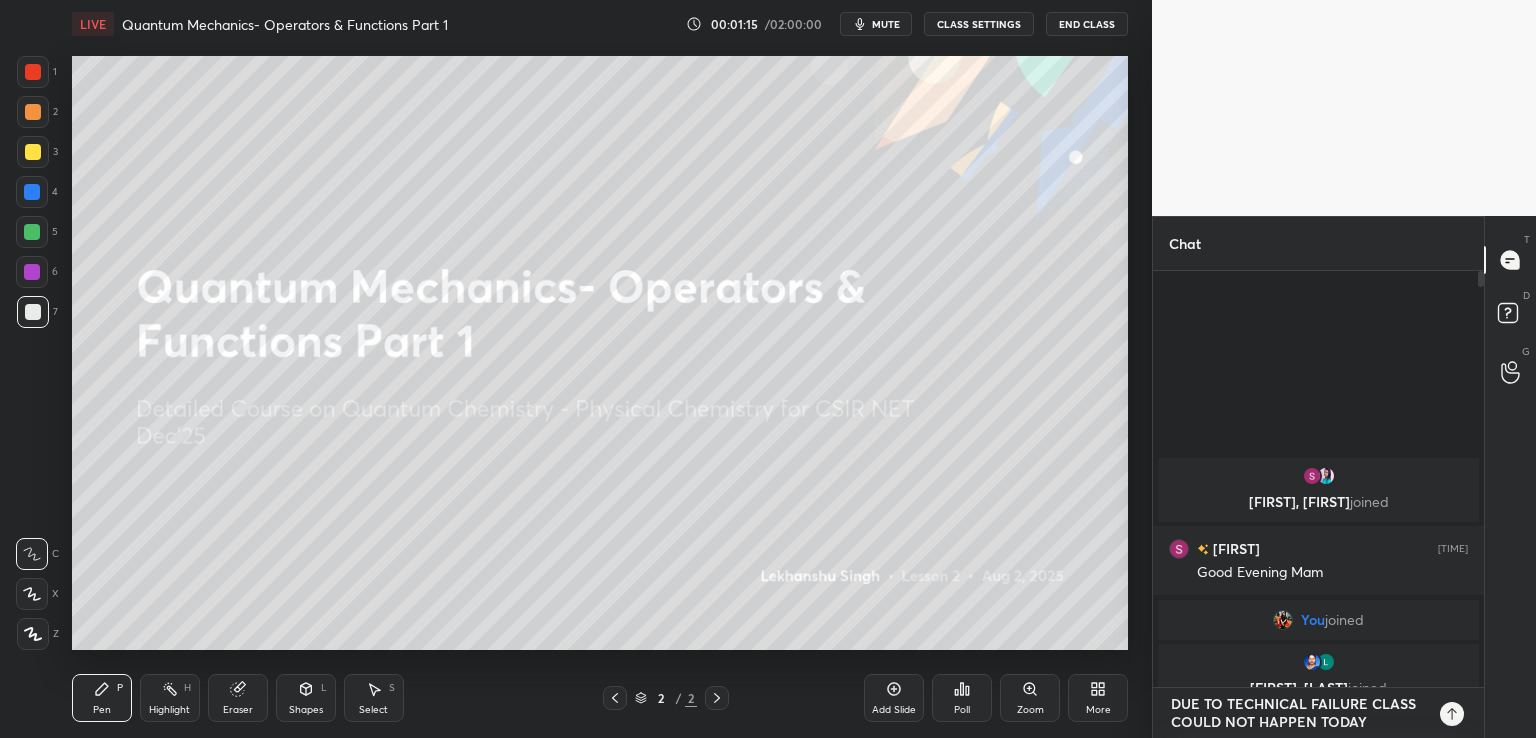 type 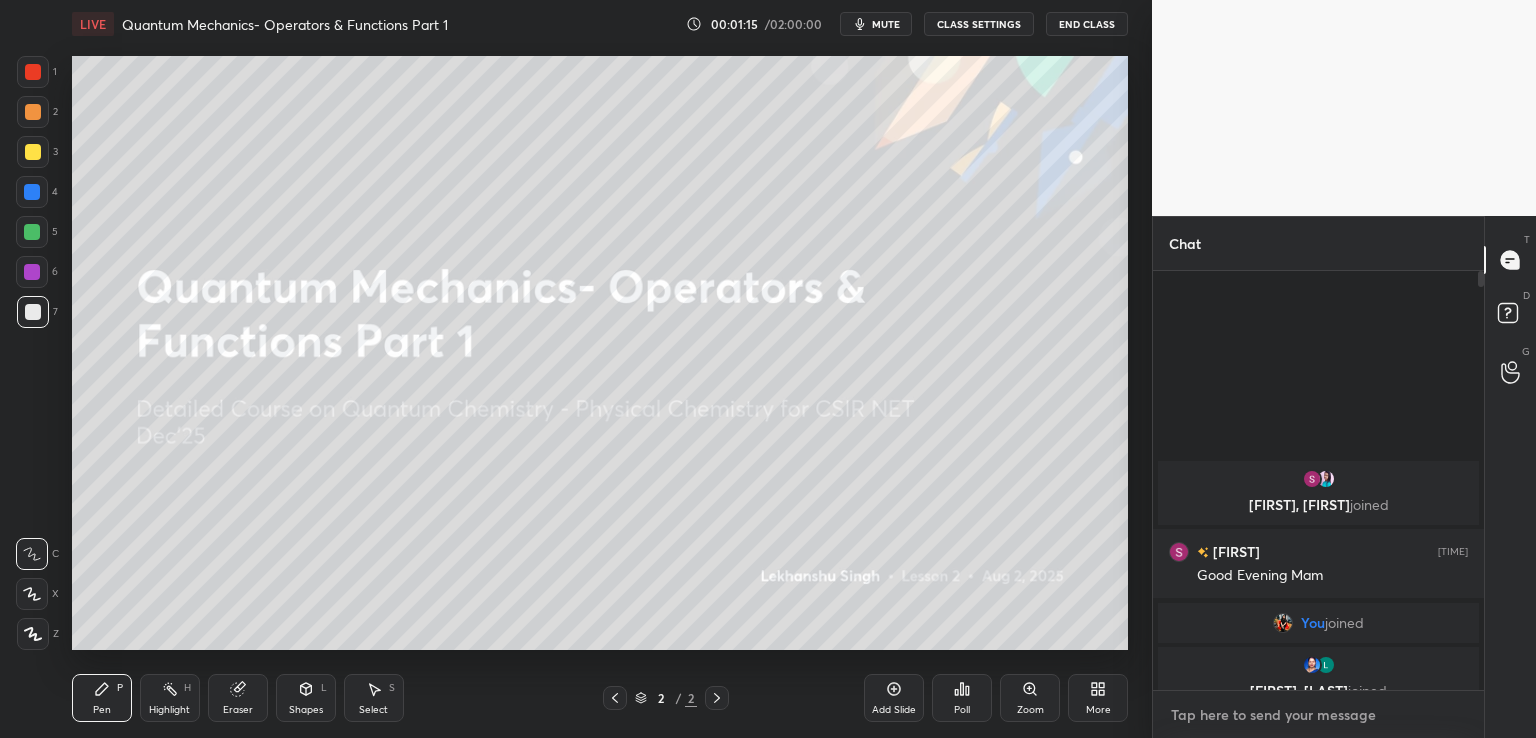 scroll, scrollTop: 6, scrollLeft: 6, axis: both 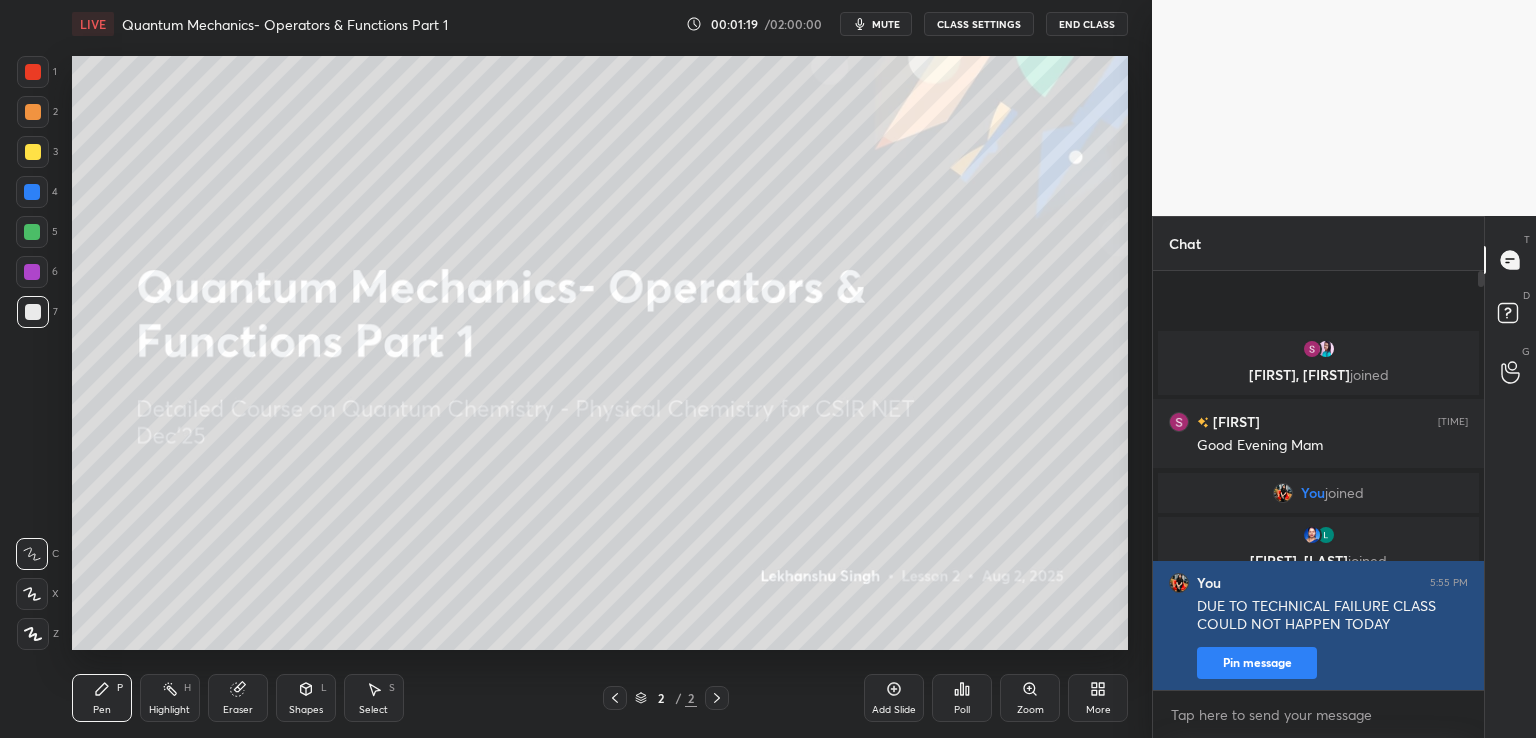 click on "Pin message" at bounding box center (1257, 663) 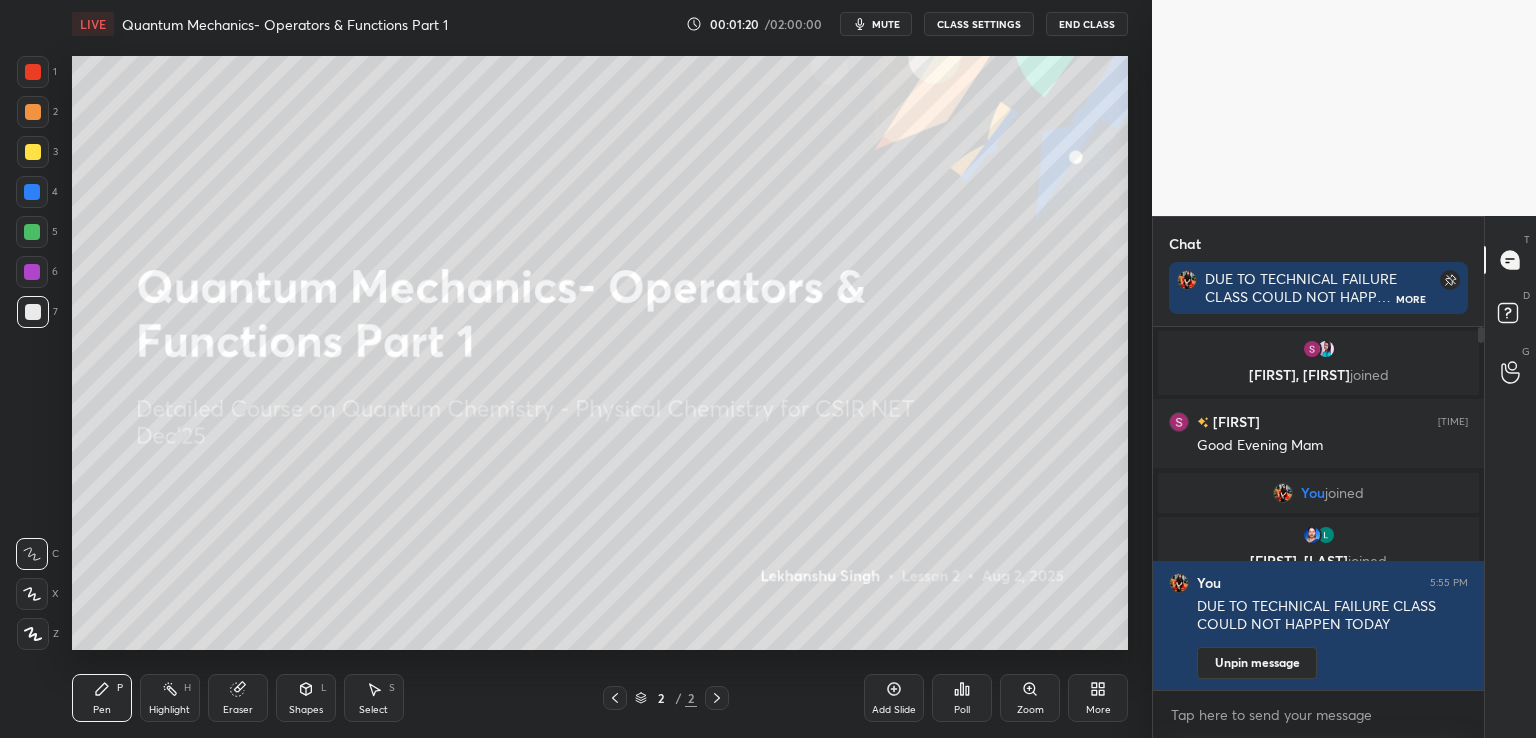 scroll, scrollTop: 192, scrollLeft: 325, axis: both 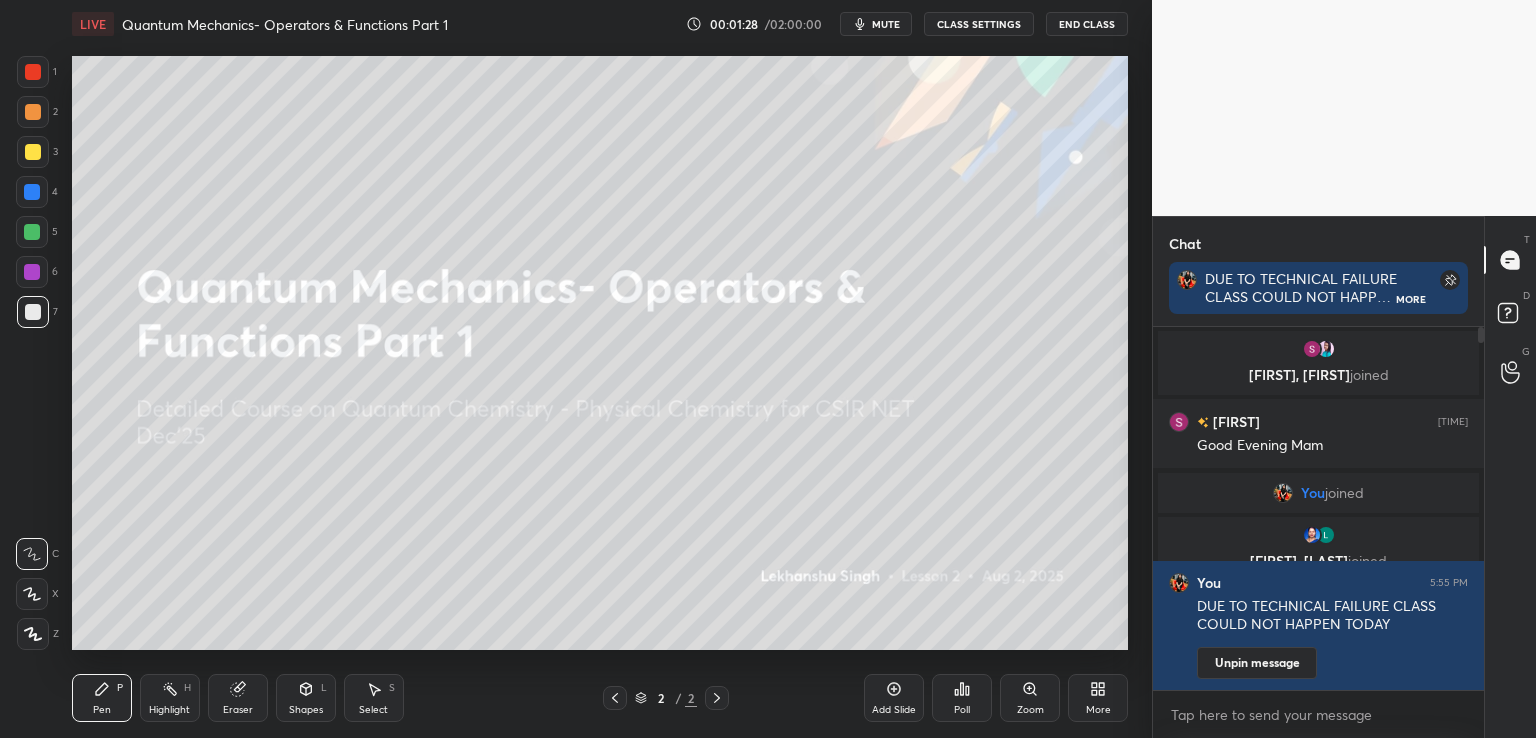 click on "End Class" at bounding box center [1087, 24] 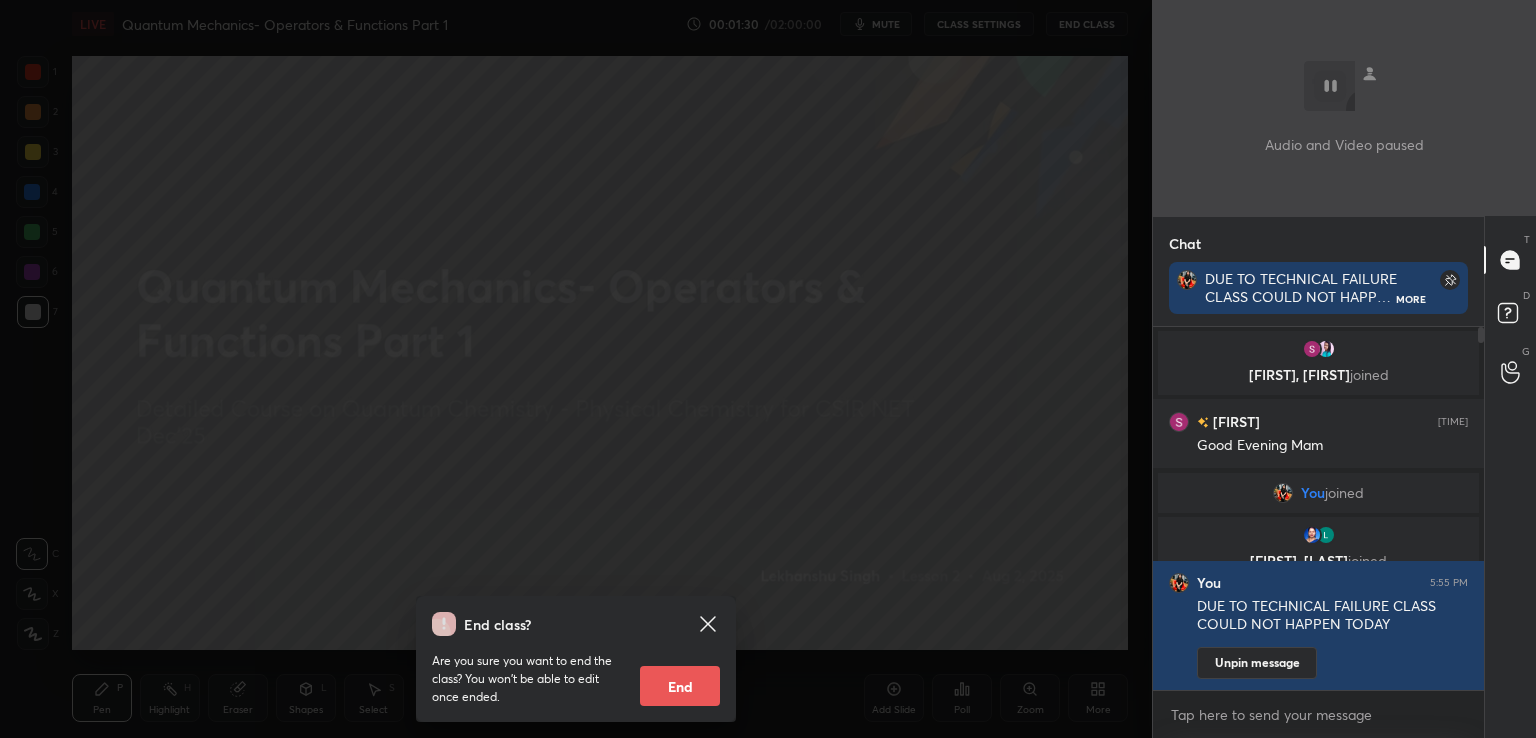 click on "End" at bounding box center (680, 686) 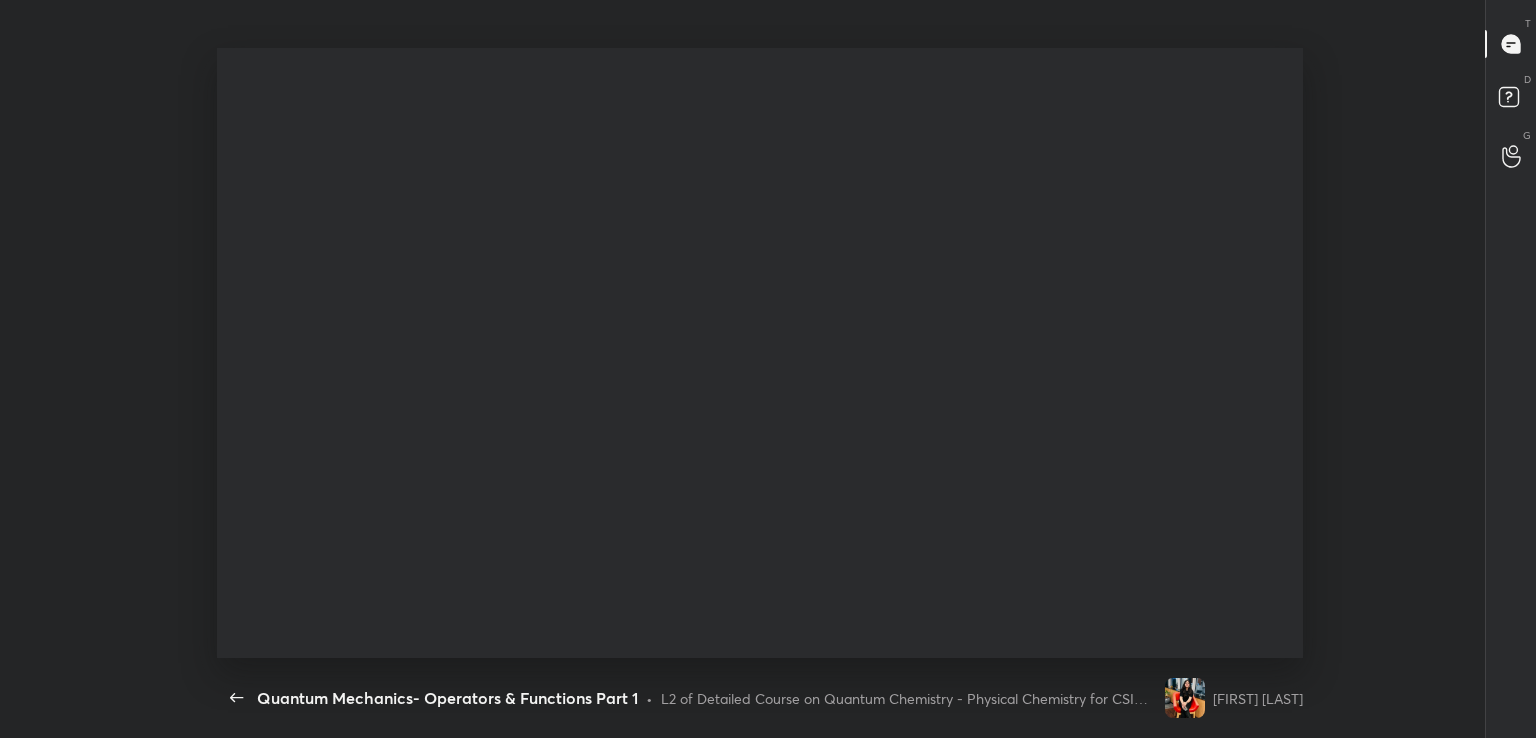 scroll, scrollTop: 99389, scrollLeft: 98726, axis: both 